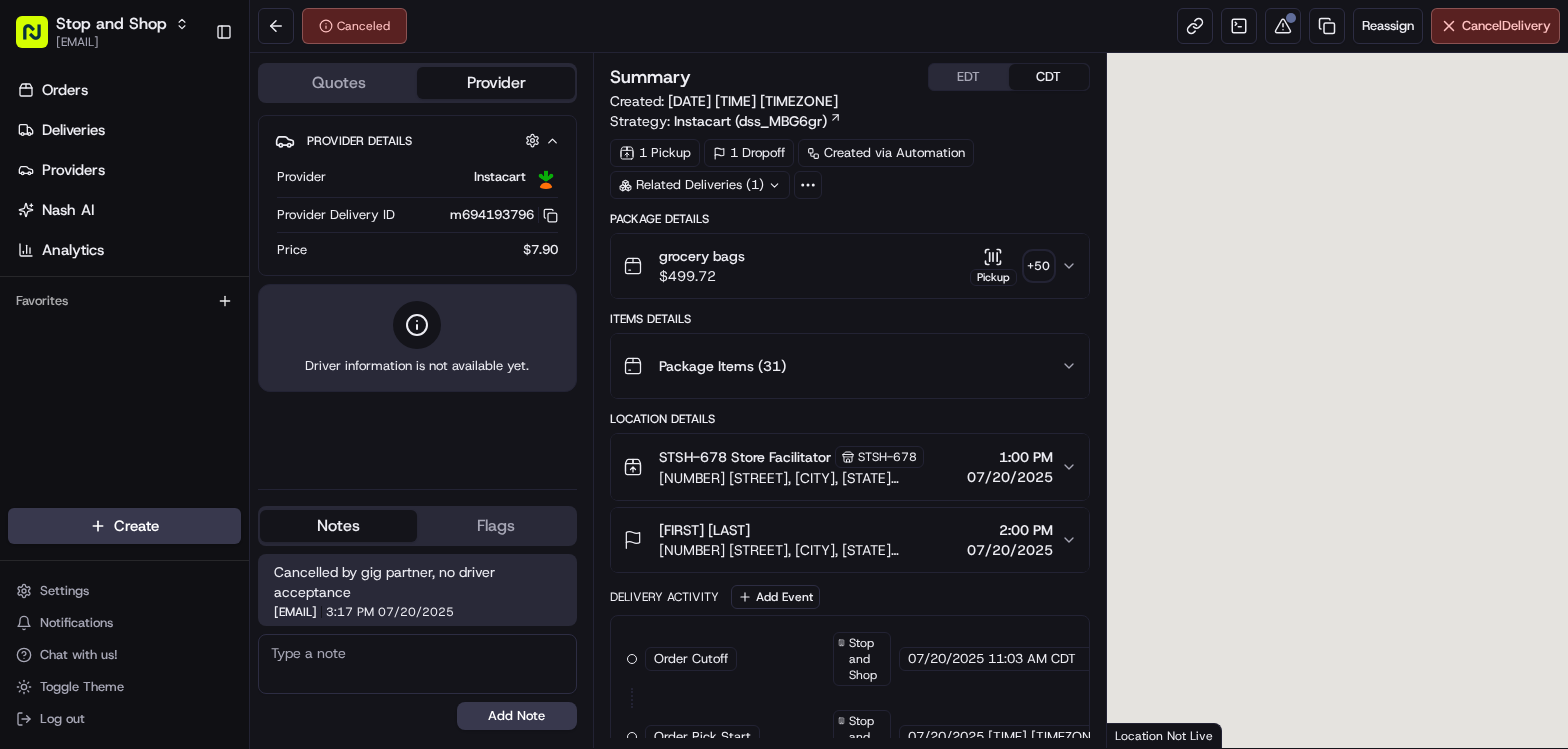 scroll, scrollTop: 0, scrollLeft: 0, axis: both 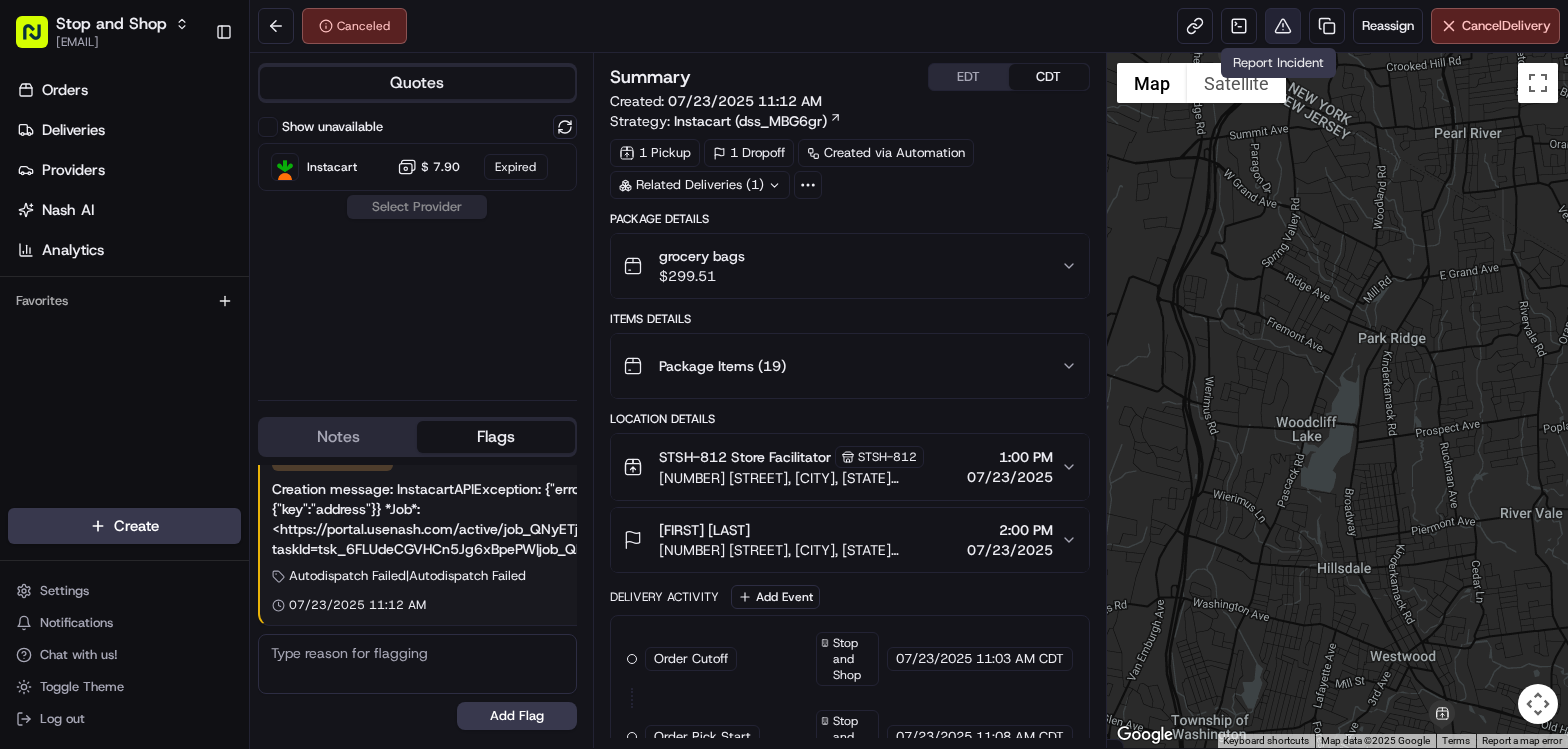 click at bounding box center [1283, 26] 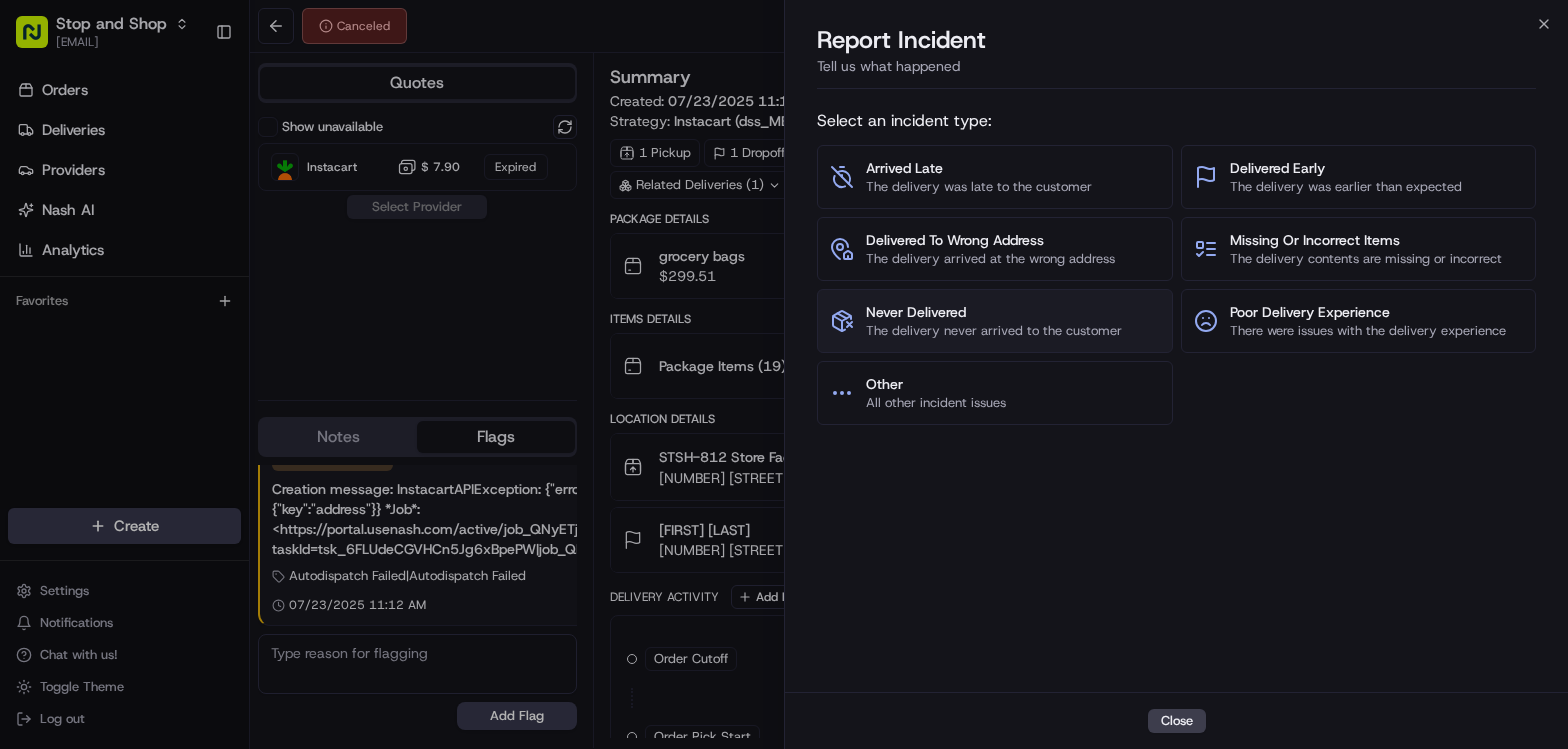 click on "The delivery never arrived to the customer" at bounding box center (994, 331) 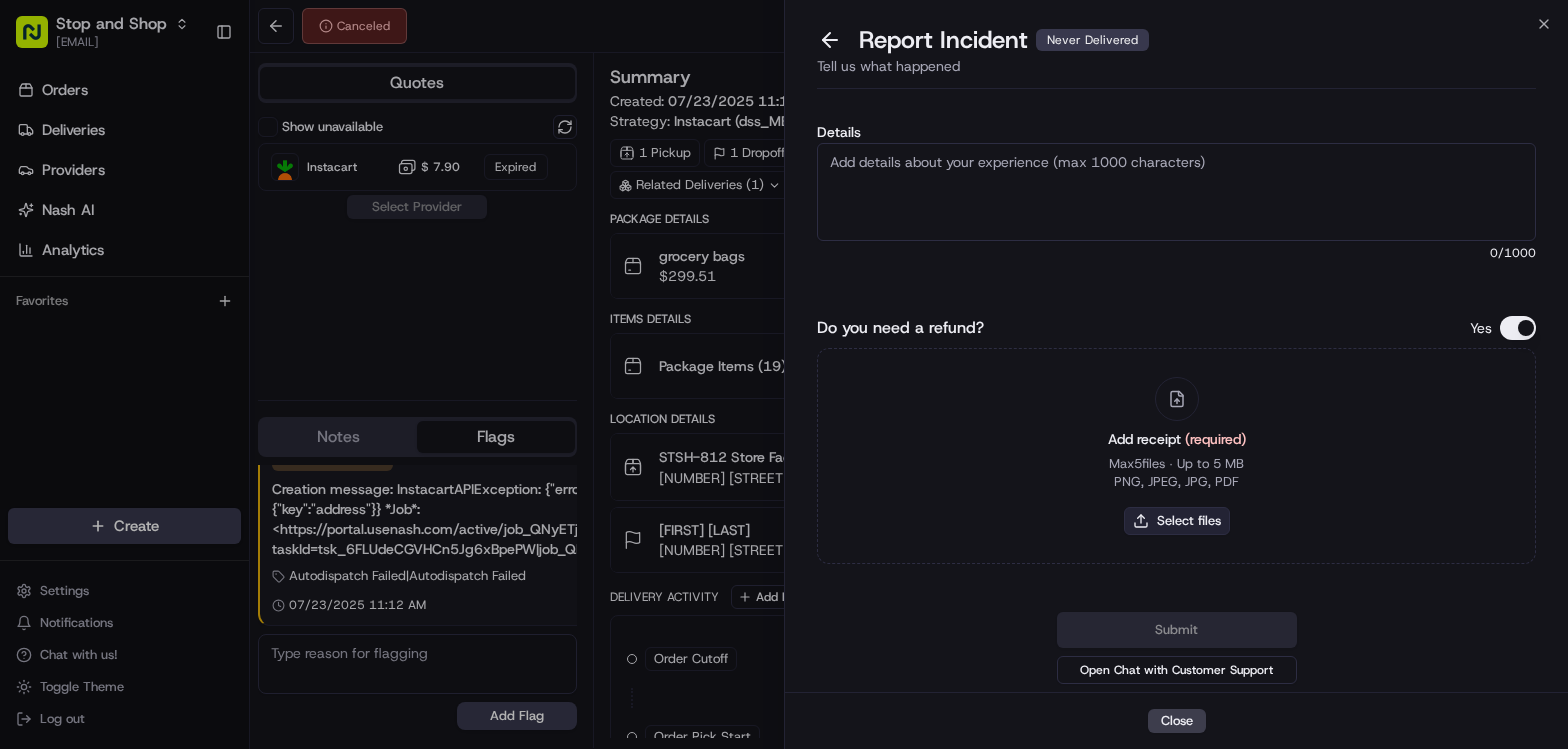 click on "Select files" at bounding box center [1177, 521] 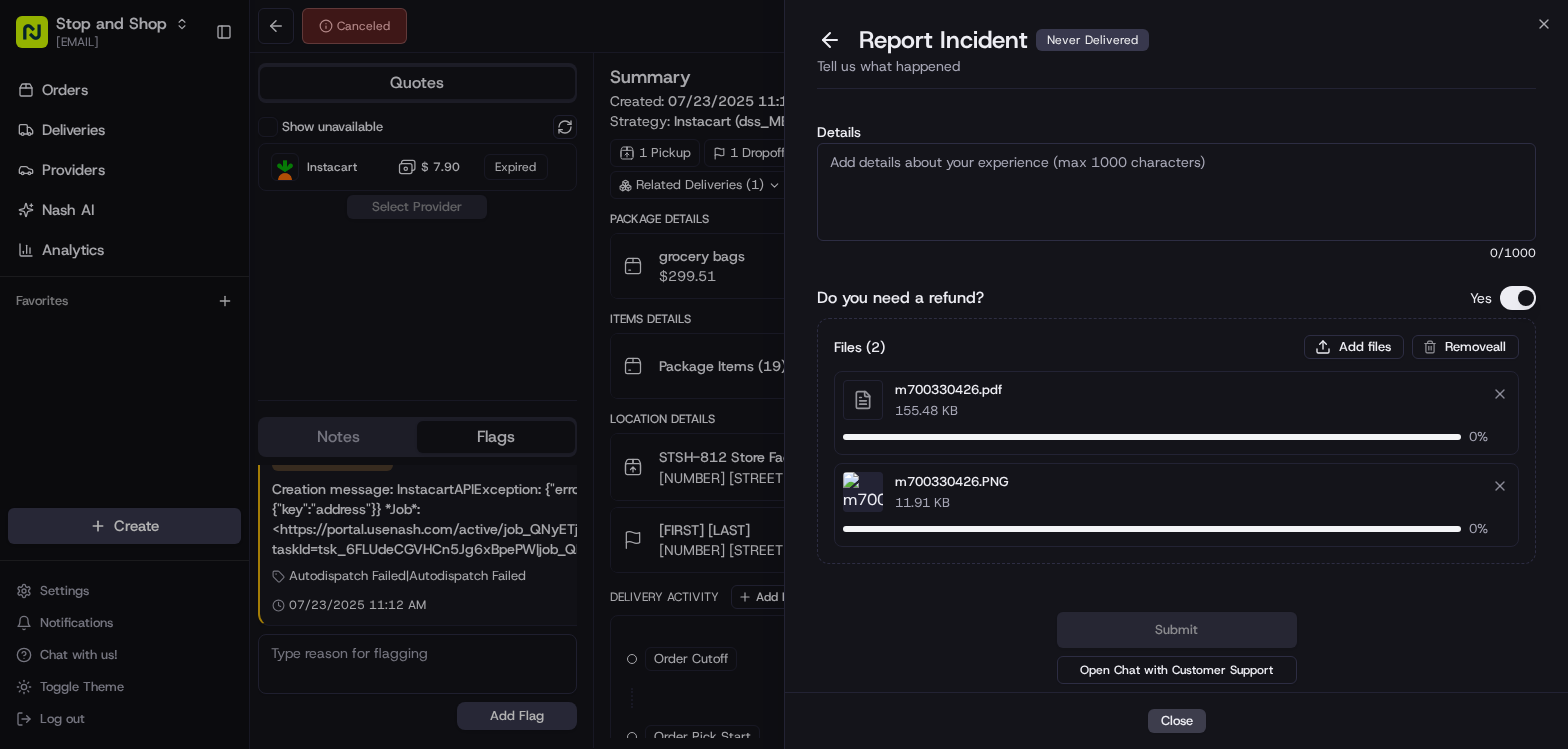 type 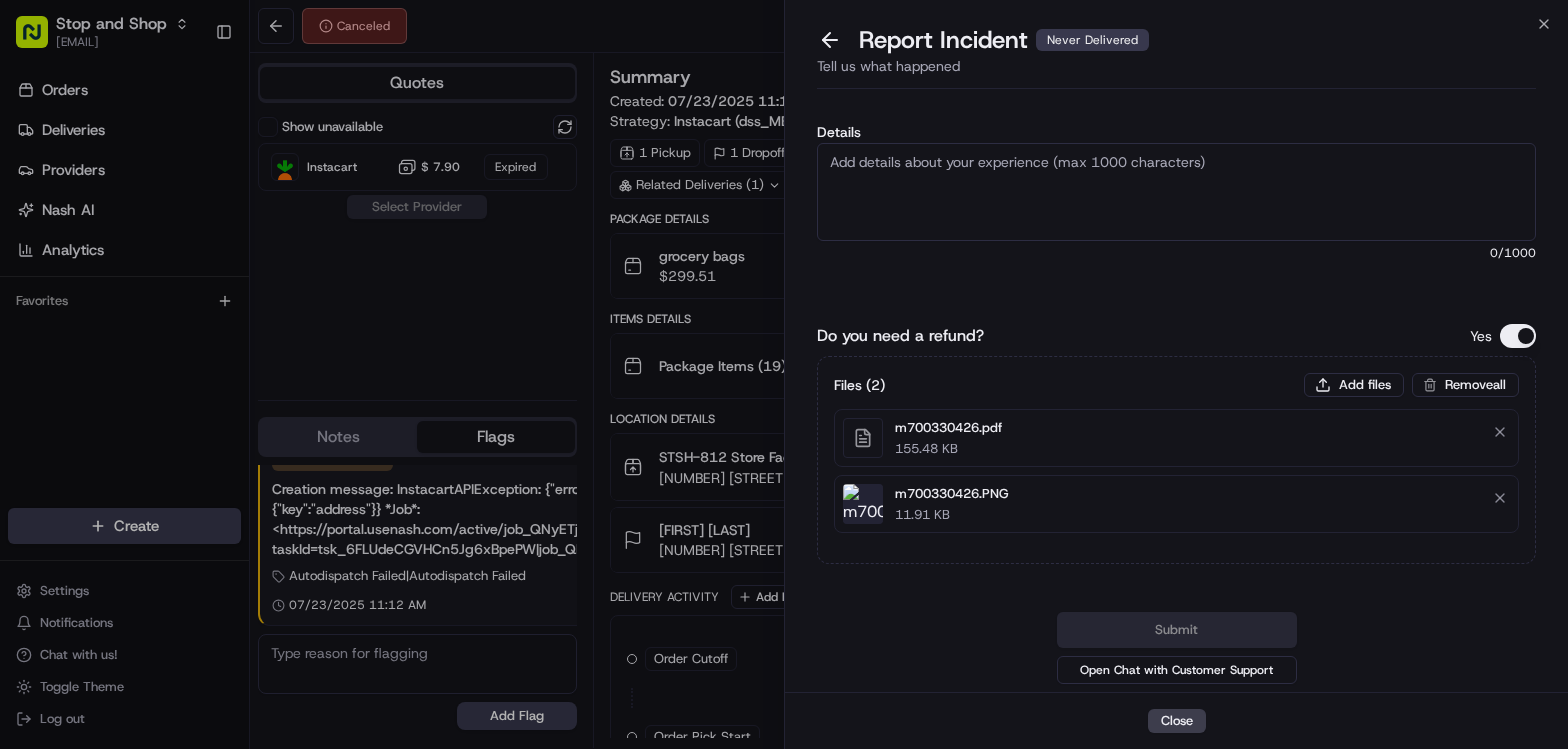 click on "Details" at bounding box center (1176, 192) 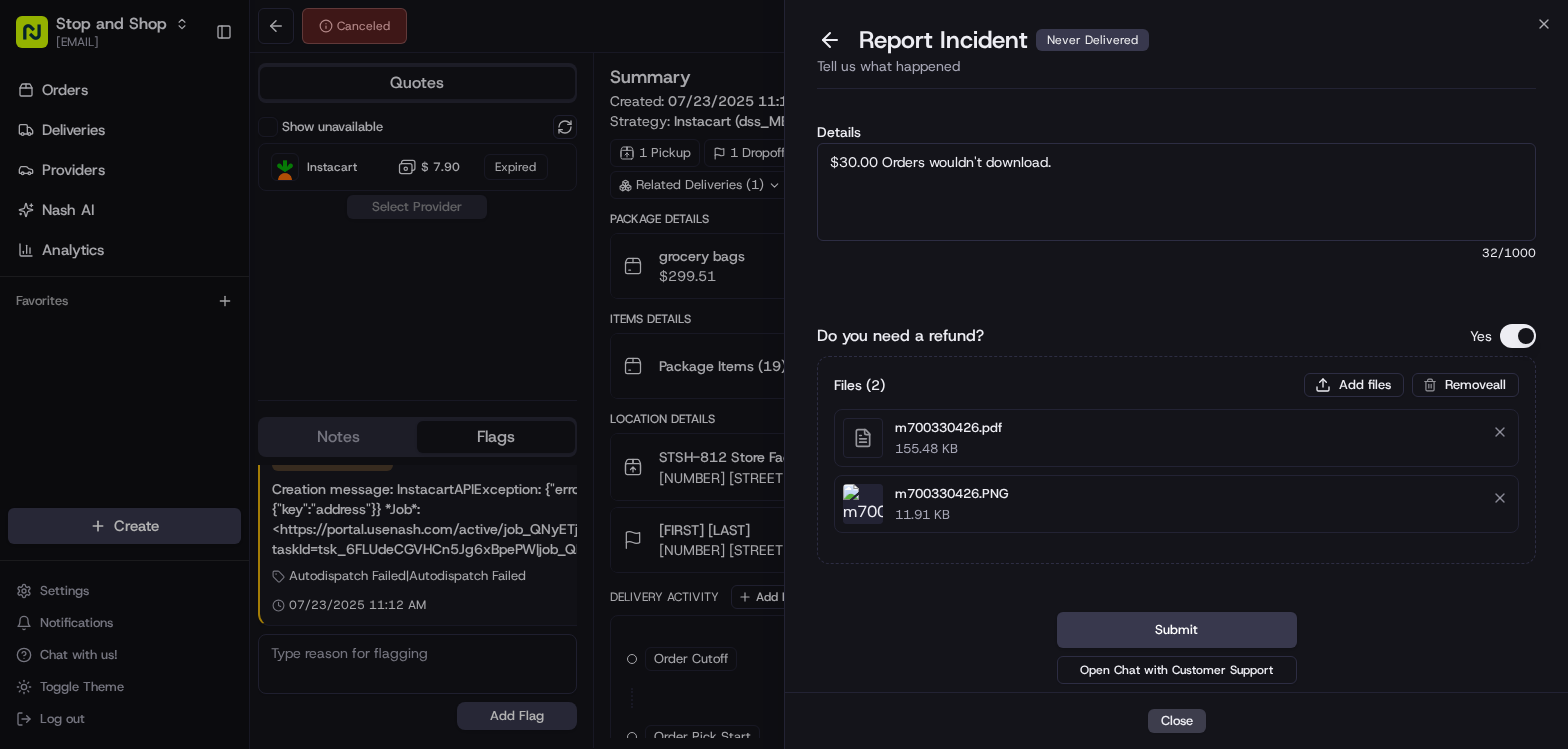 type on "$30.00 Orders wouldn't download." 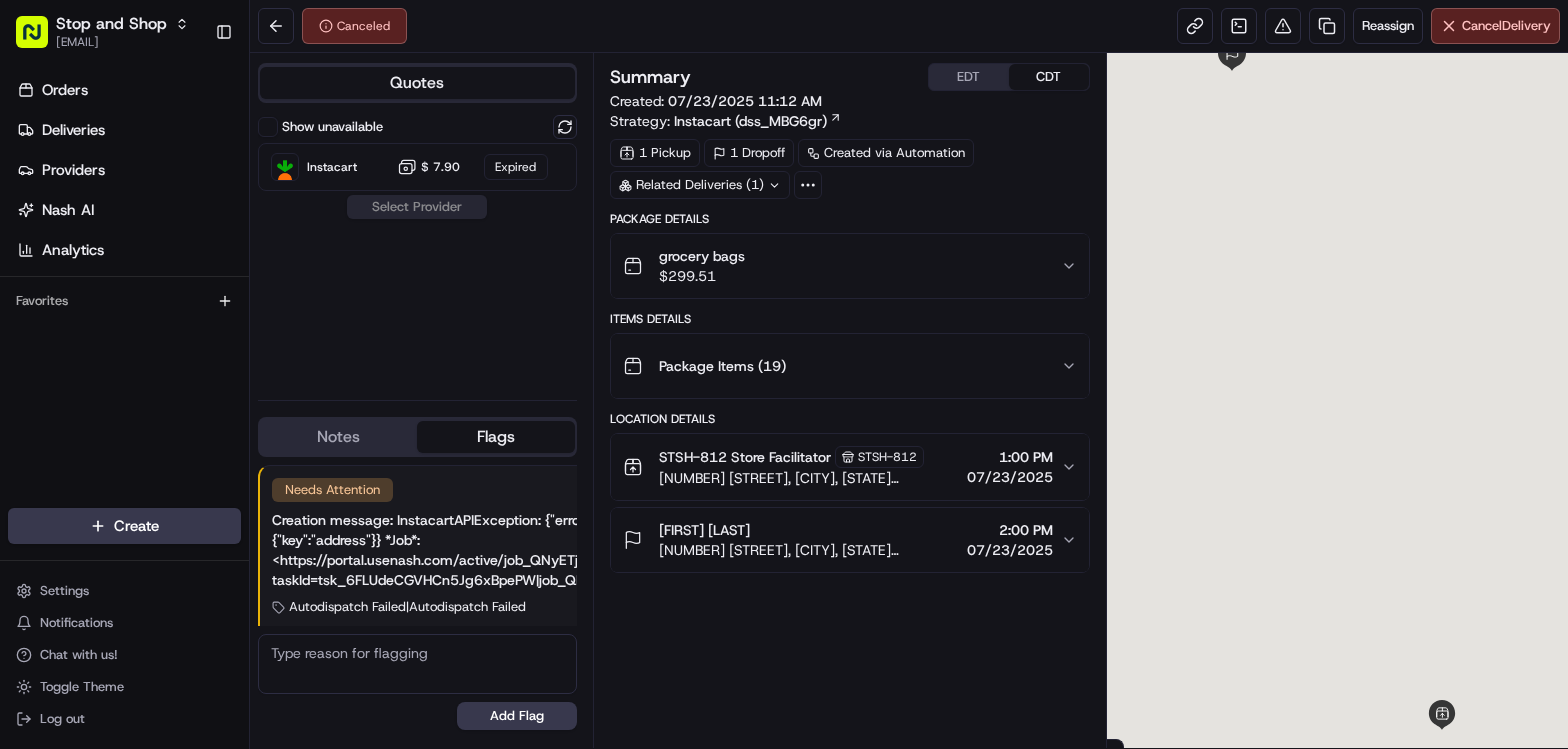 scroll, scrollTop: 0, scrollLeft: 0, axis: both 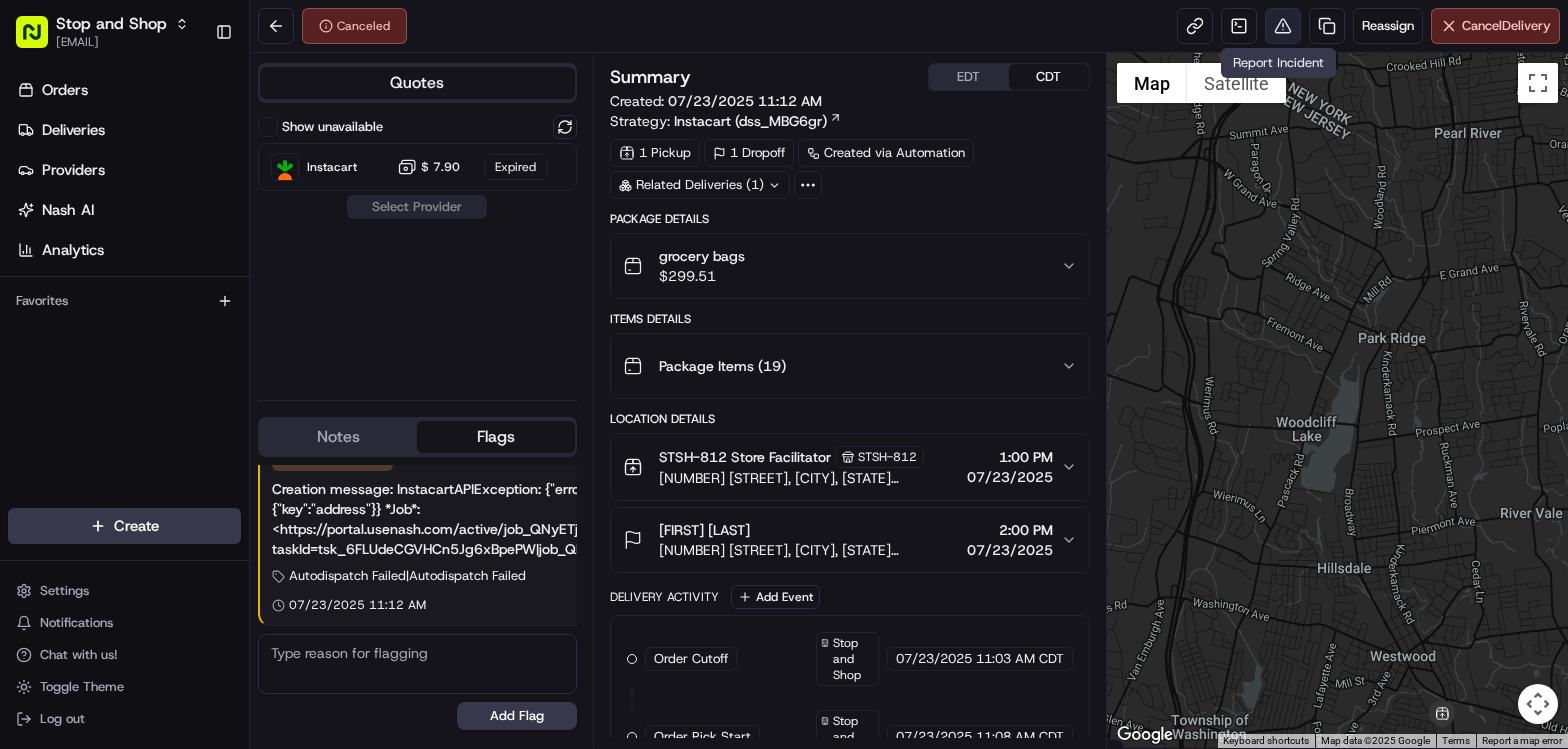 click at bounding box center (1283, 26) 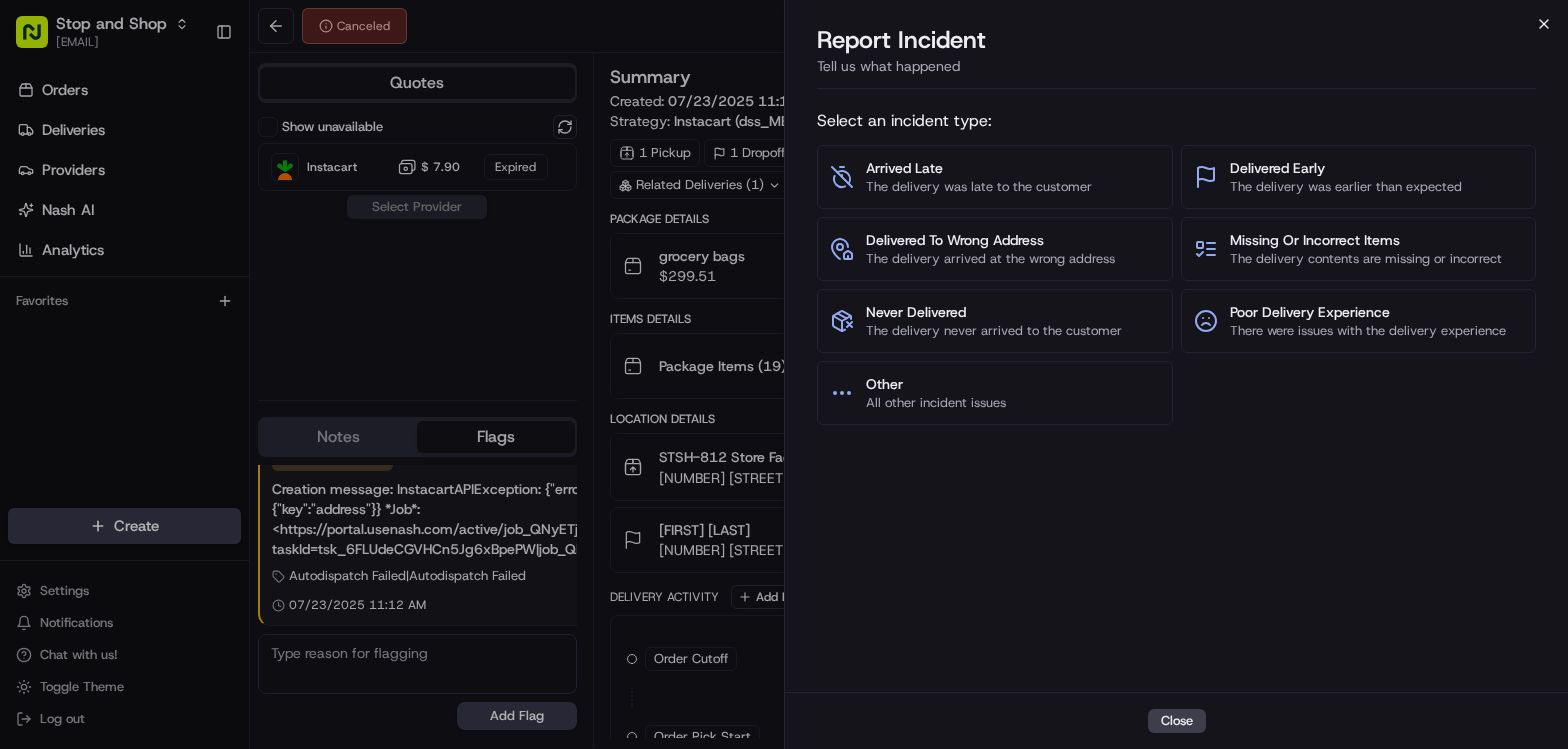 click 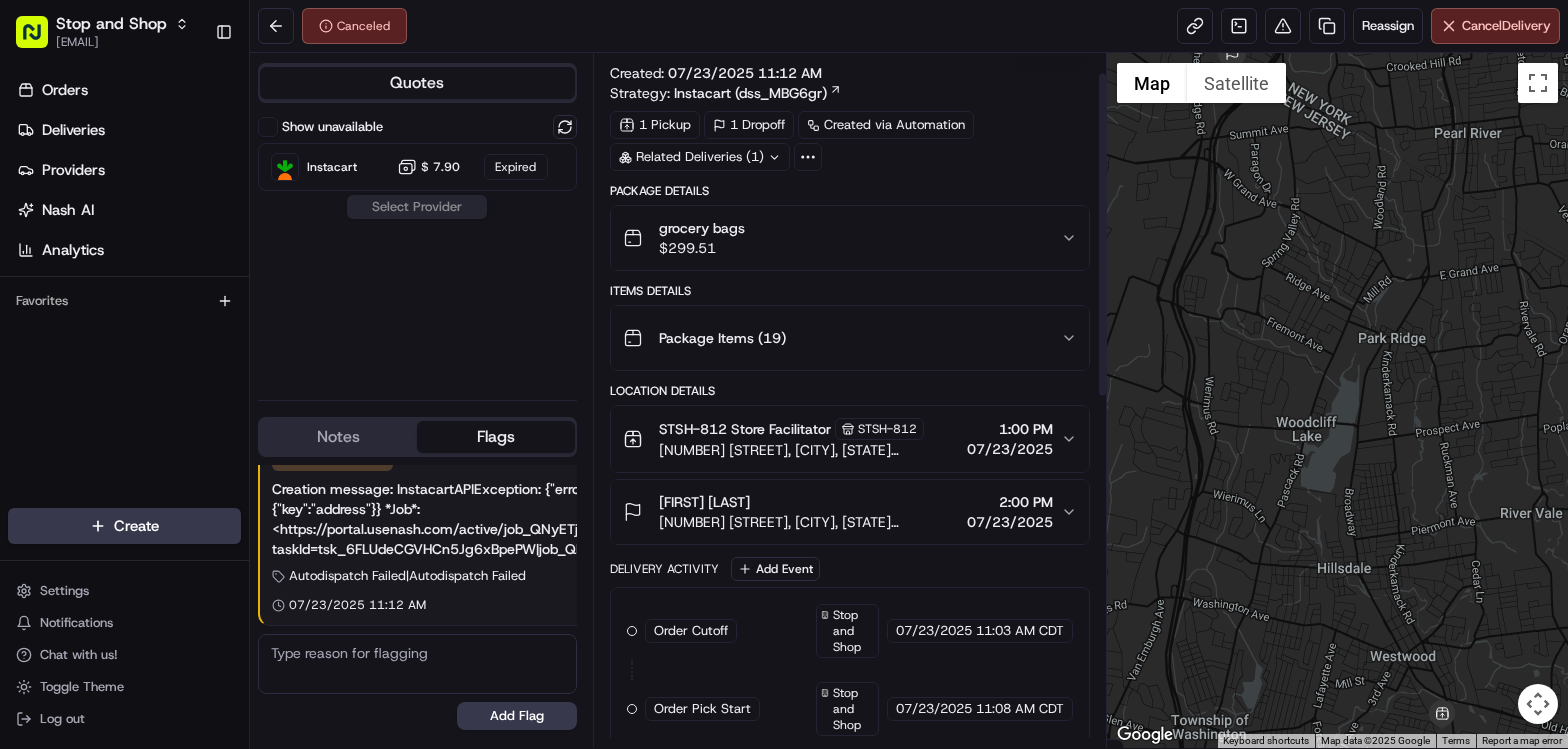 scroll, scrollTop: 0, scrollLeft: 0, axis: both 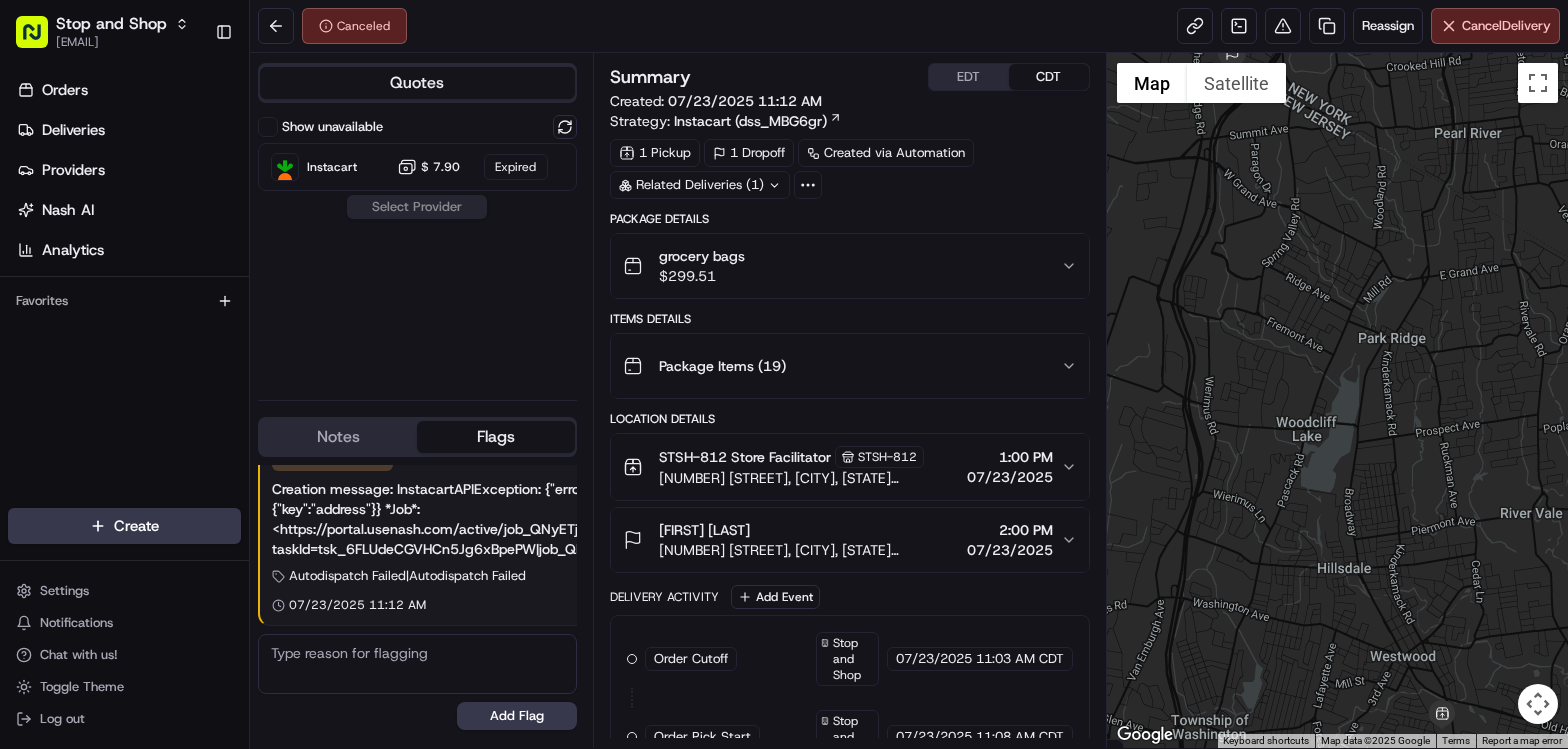 click on "1:00 PM" at bounding box center [1010, 457] 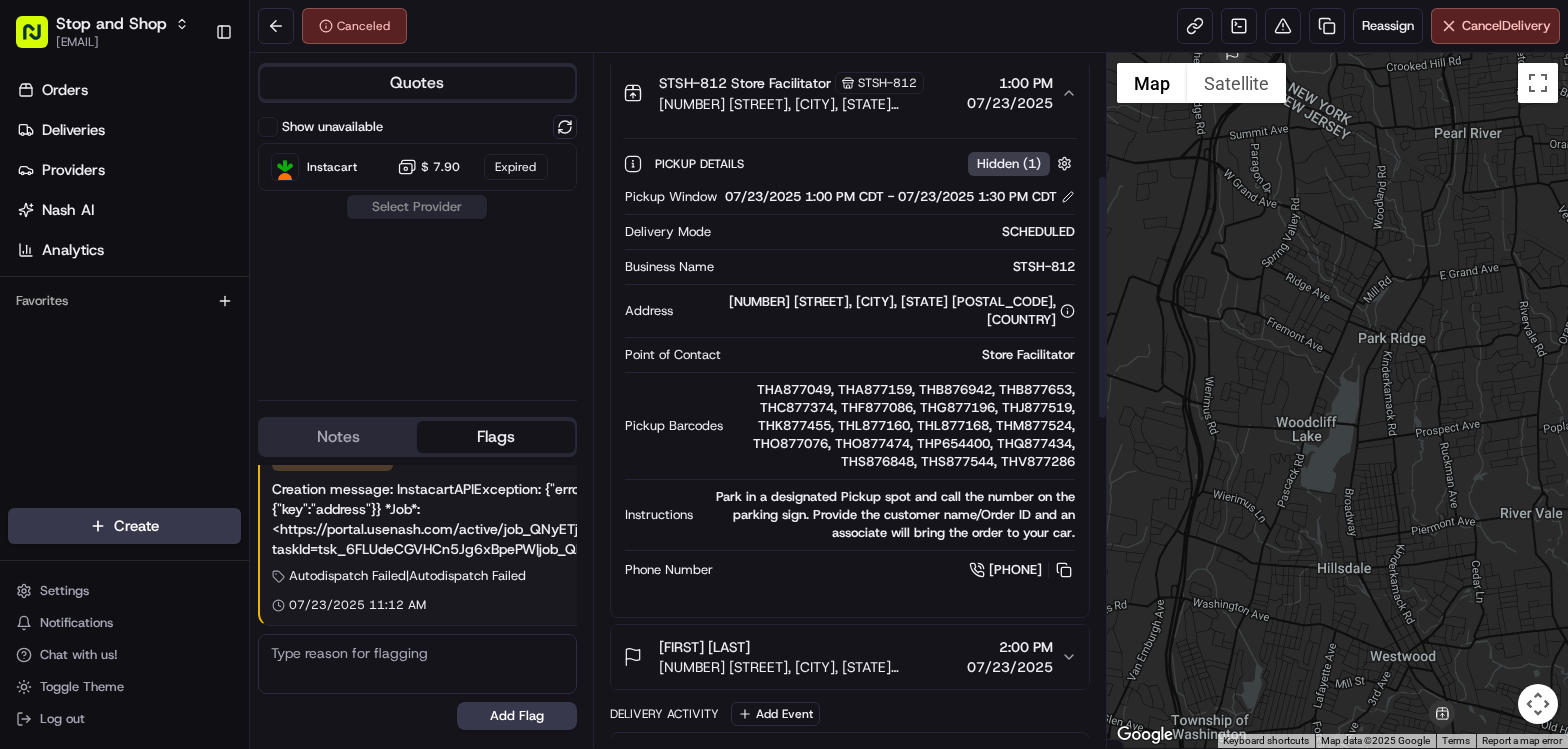 scroll, scrollTop: 400, scrollLeft: 0, axis: vertical 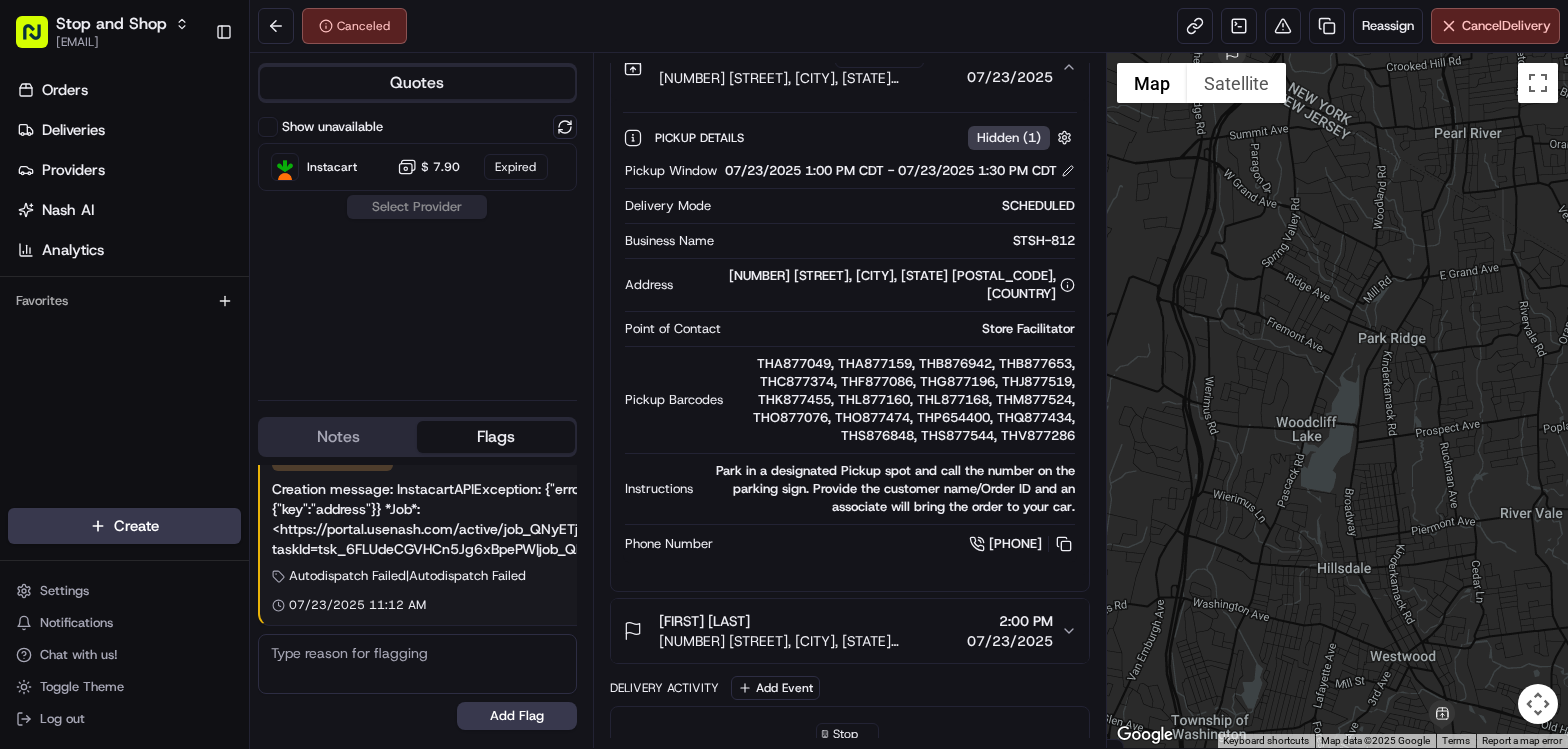 click on "2:00 PM" at bounding box center [1010, 621] 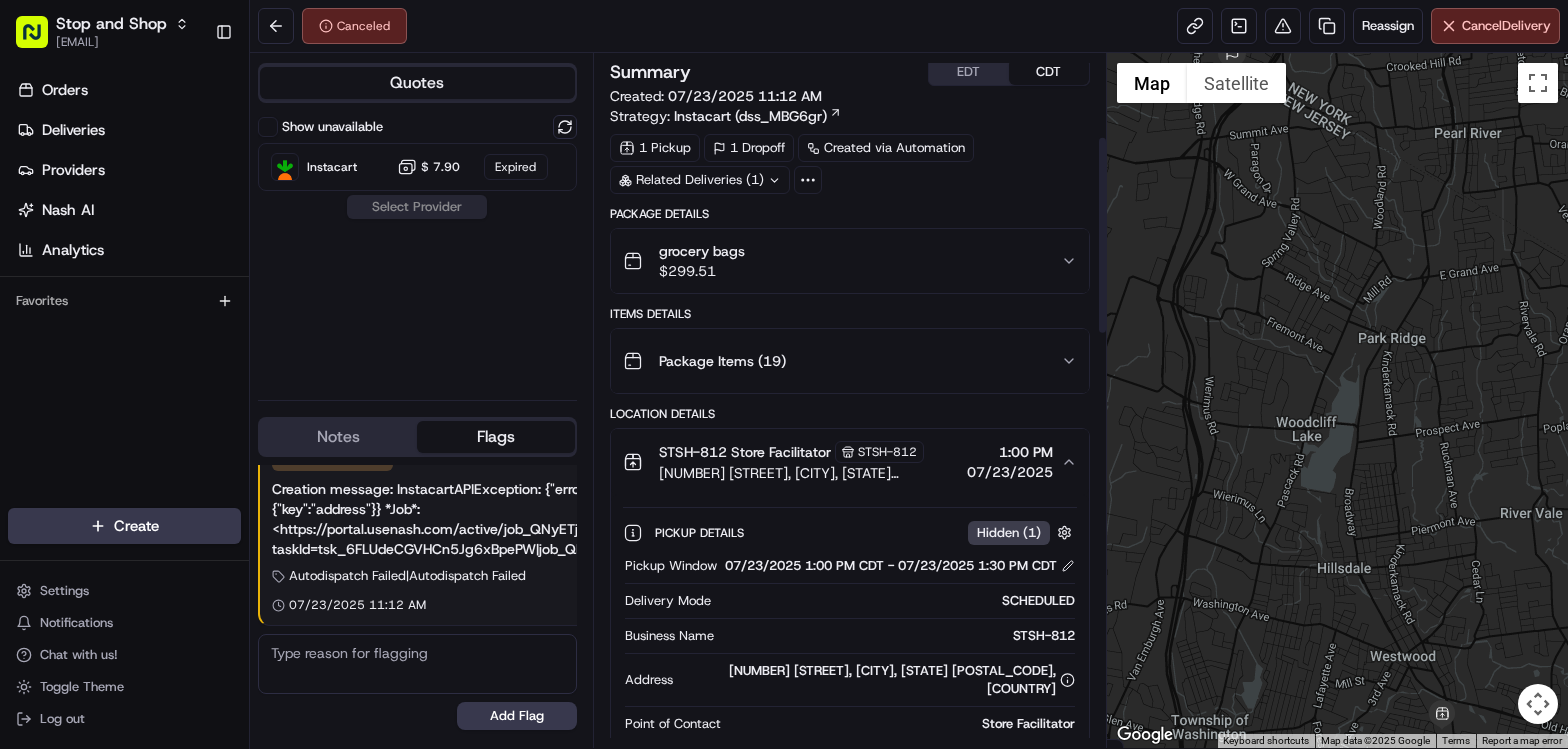 scroll, scrollTop: 0, scrollLeft: 0, axis: both 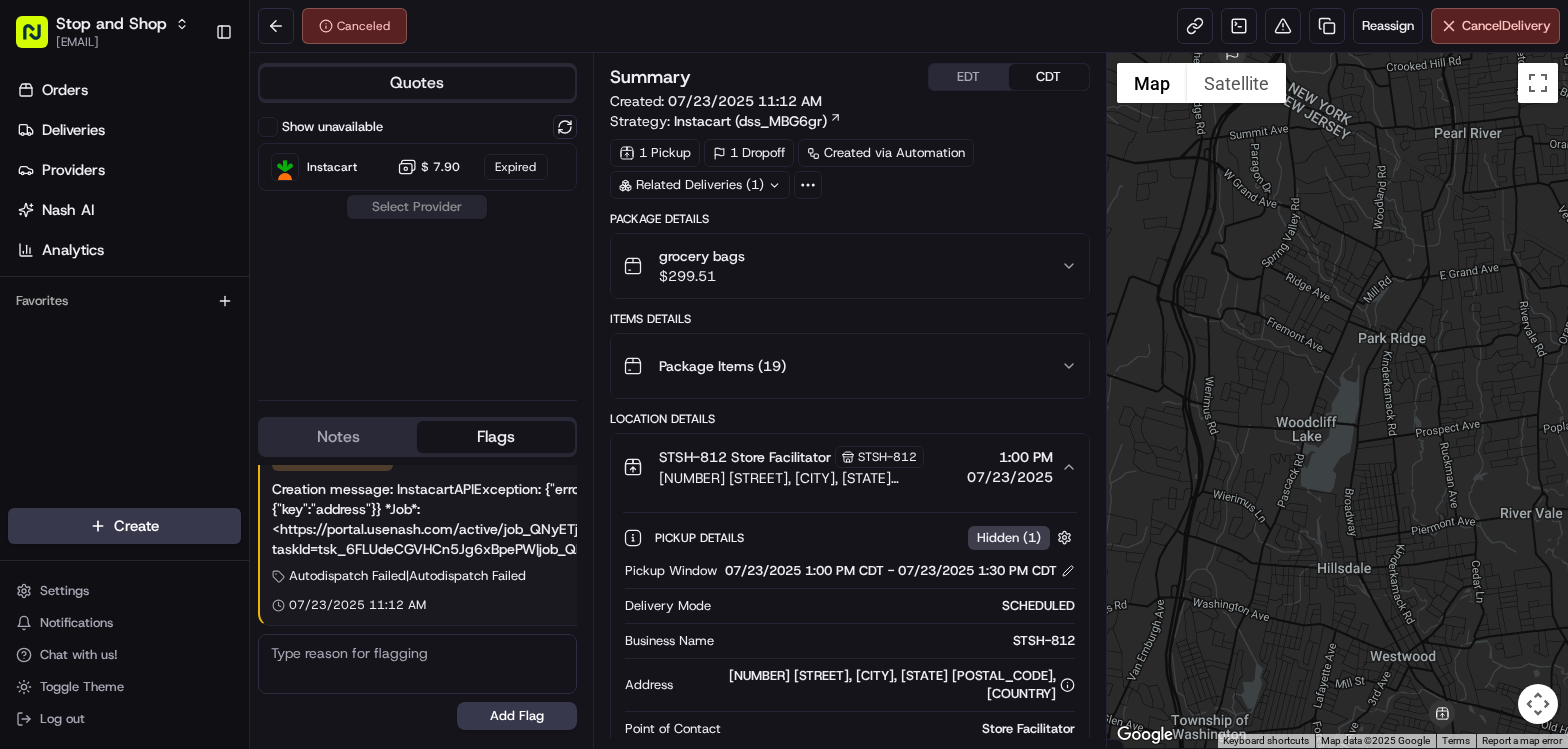 click on "grocery bags $ 299.51" at bounding box center [842, 266] 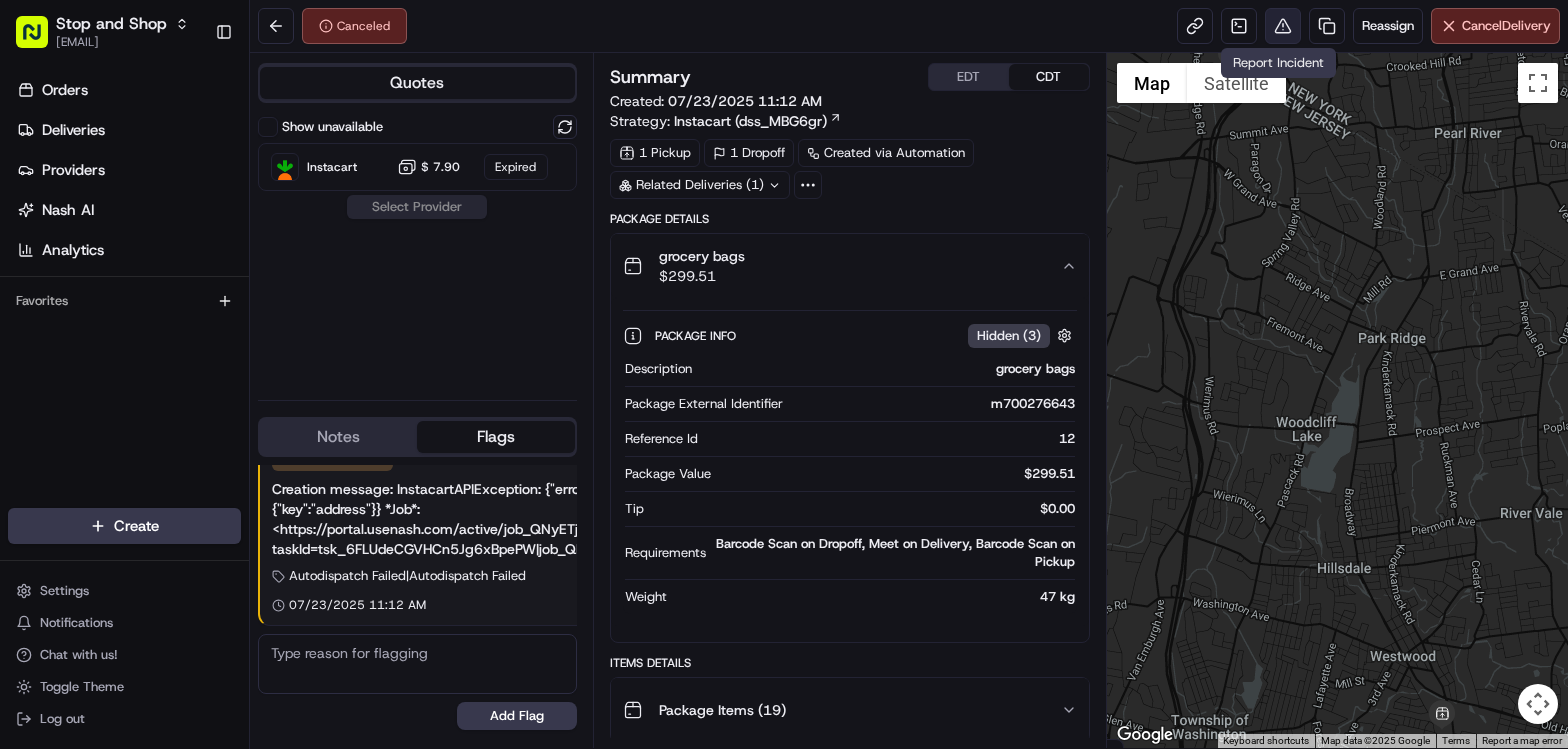 click at bounding box center (1283, 26) 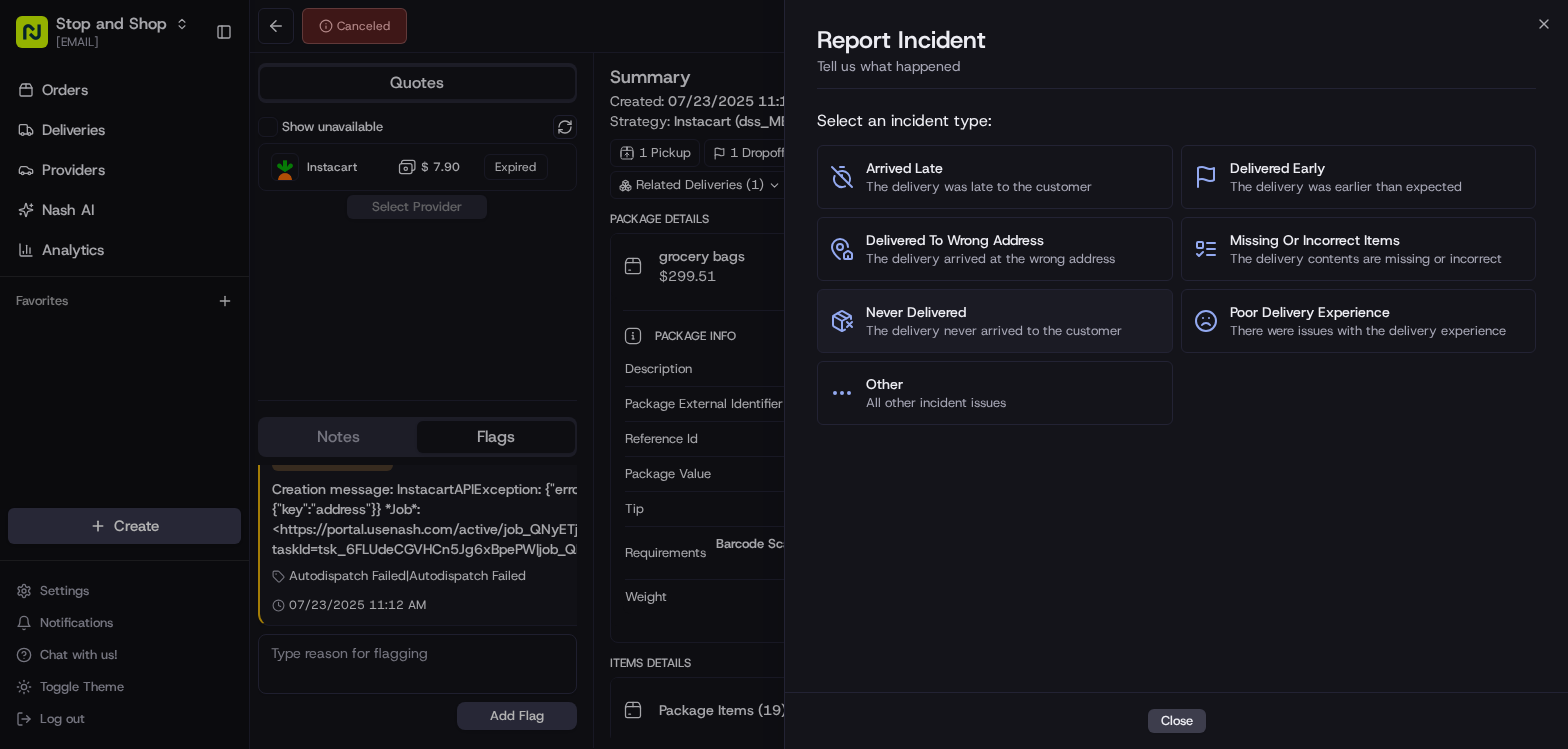 click on "The delivery never arrived to the customer" at bounding box center (994, 331) 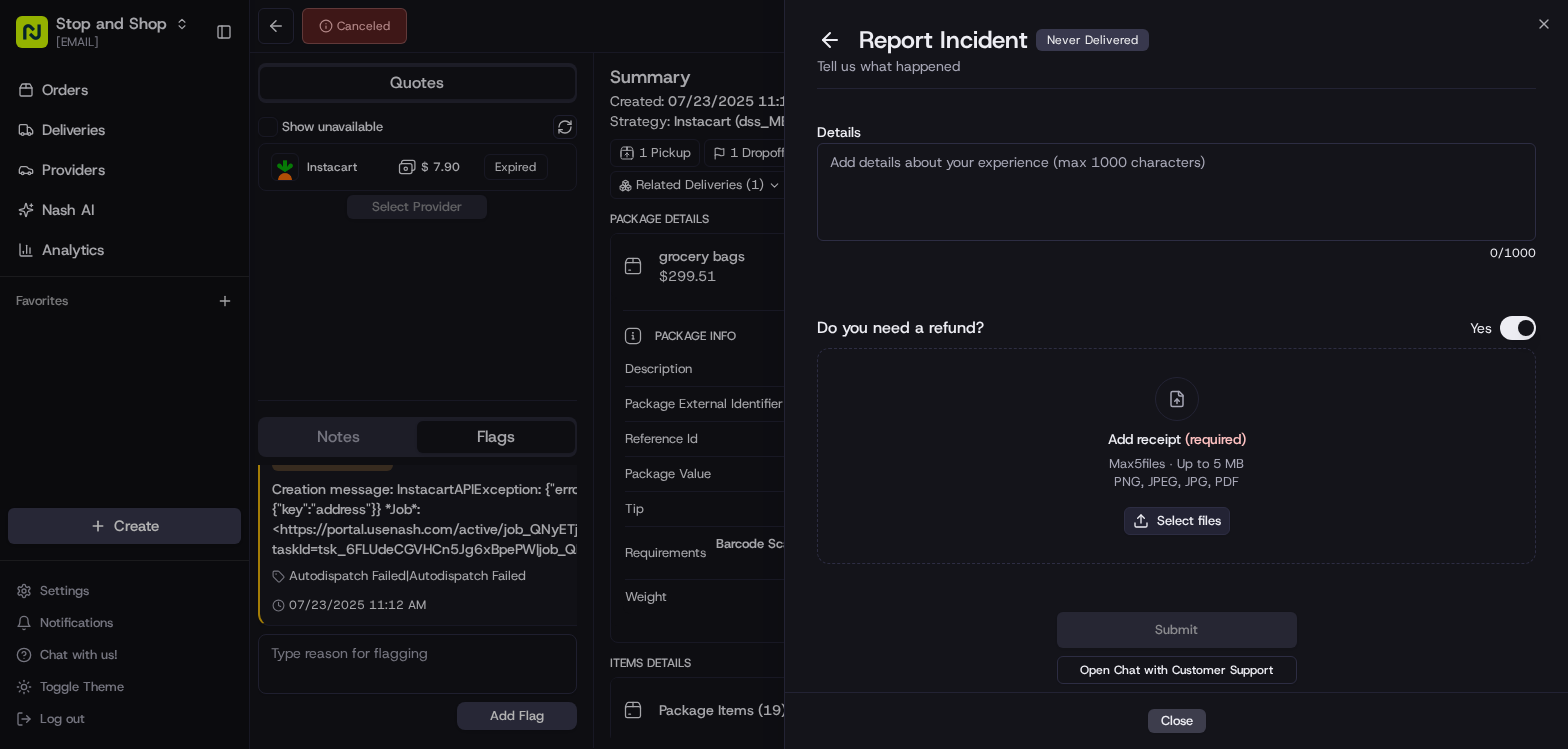 click on "Select files" at bounding box center [1177, 521] 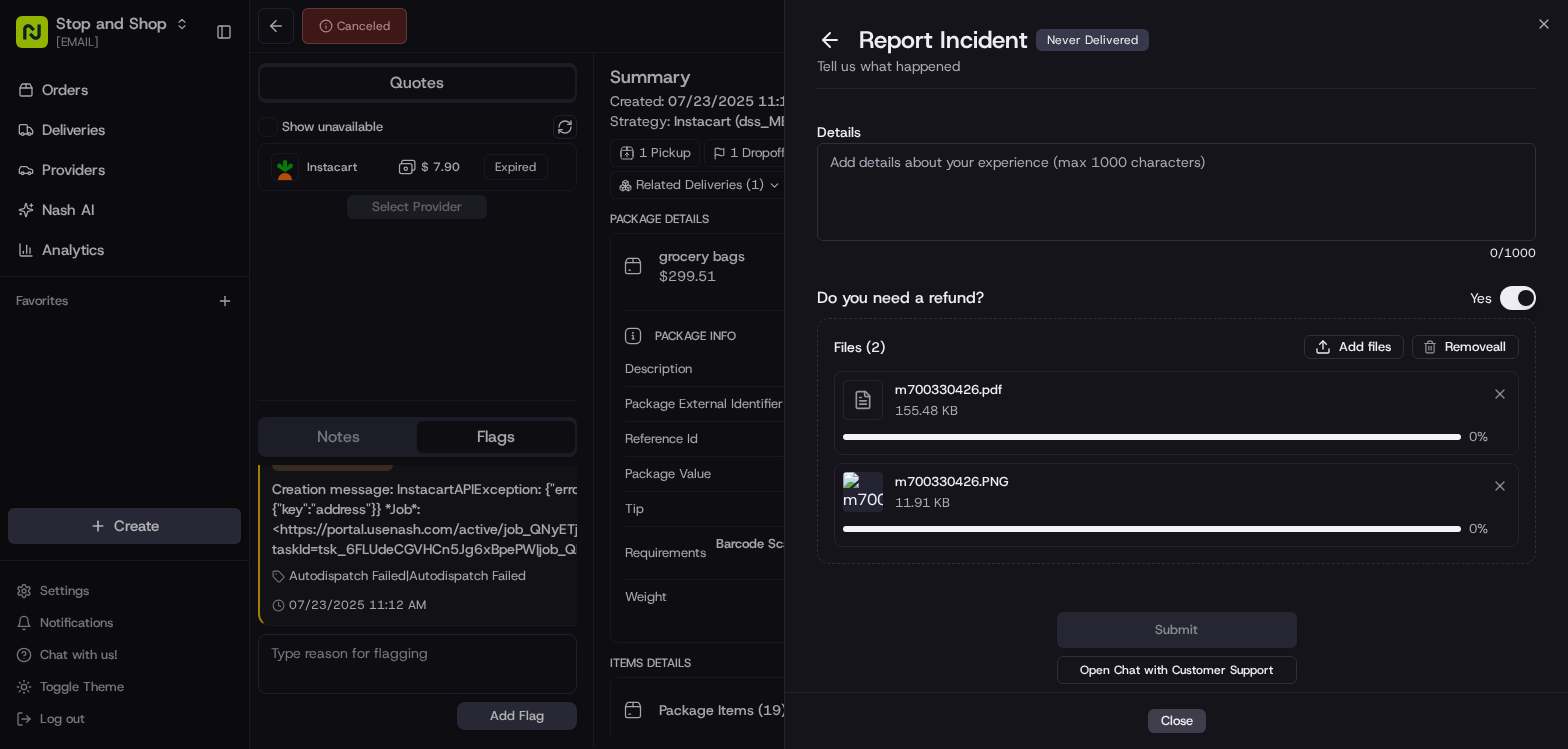 type 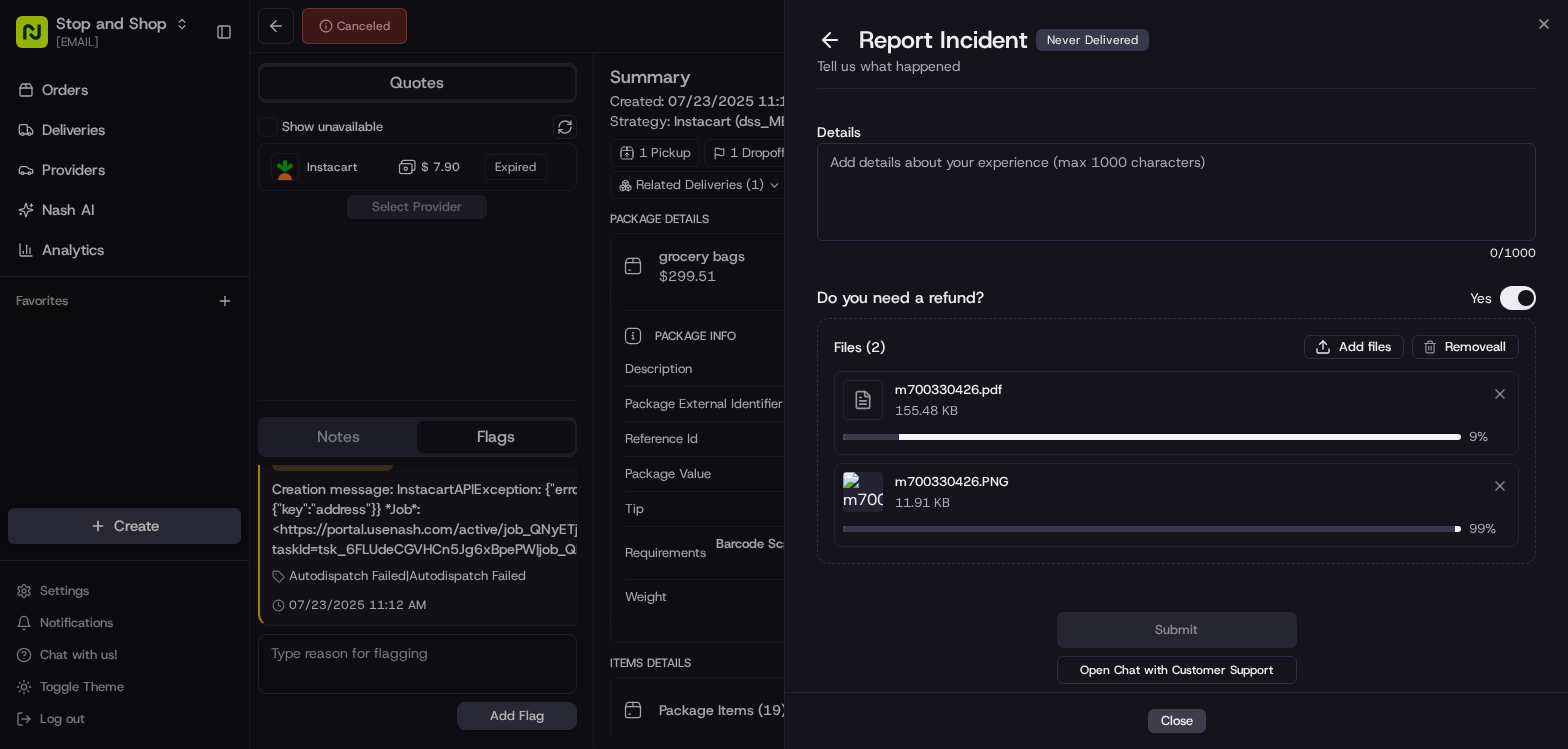 click on "Details" at bounding box center (1176, 192) 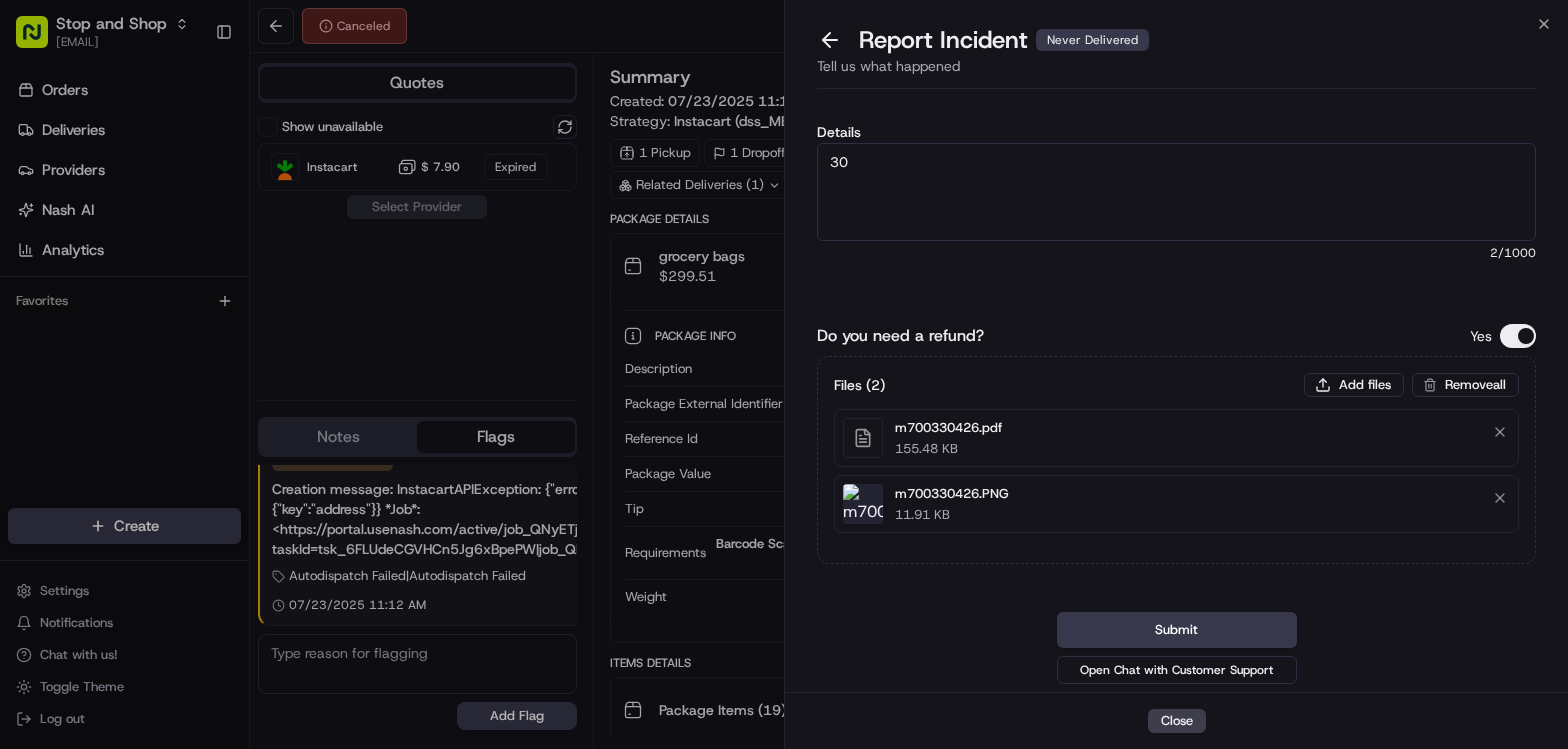 click on "30" at bounding box center (1176, 192) 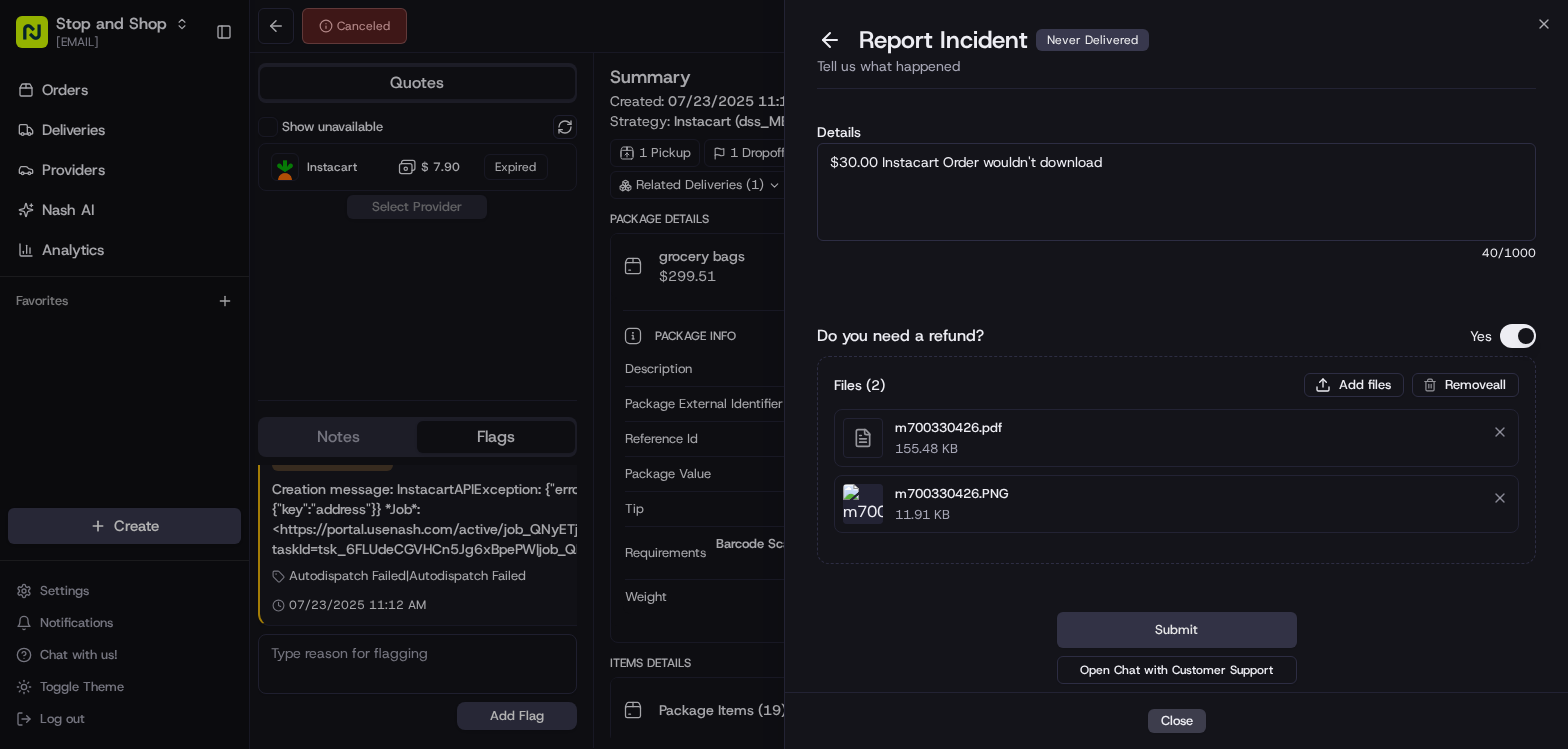 type on "$30.00 Instacart Order wouldn't download" 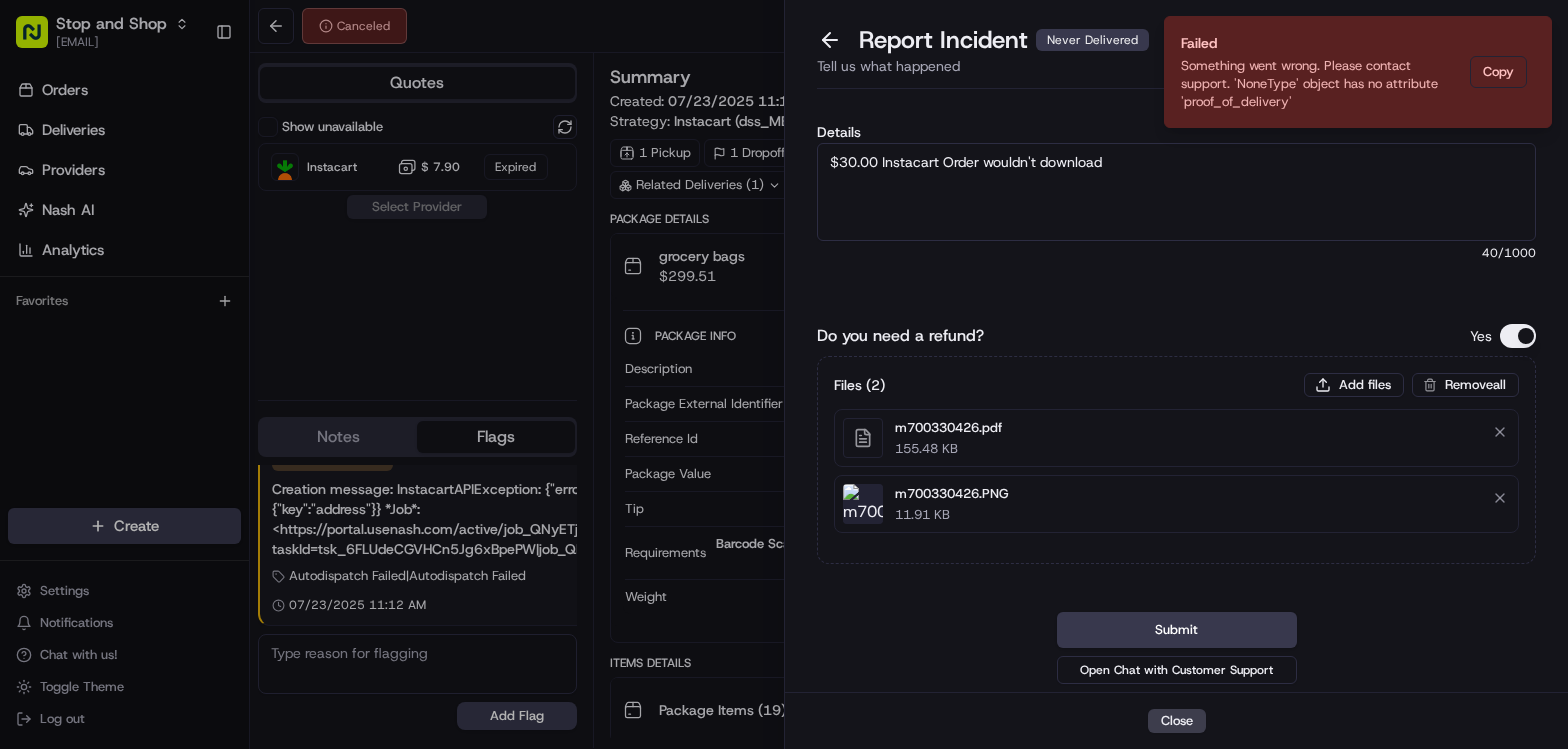 drag, startPoint x: 1532, startPoint y: 31, endPoint x: 1272, endPoint y: 214, distance: 317.94498 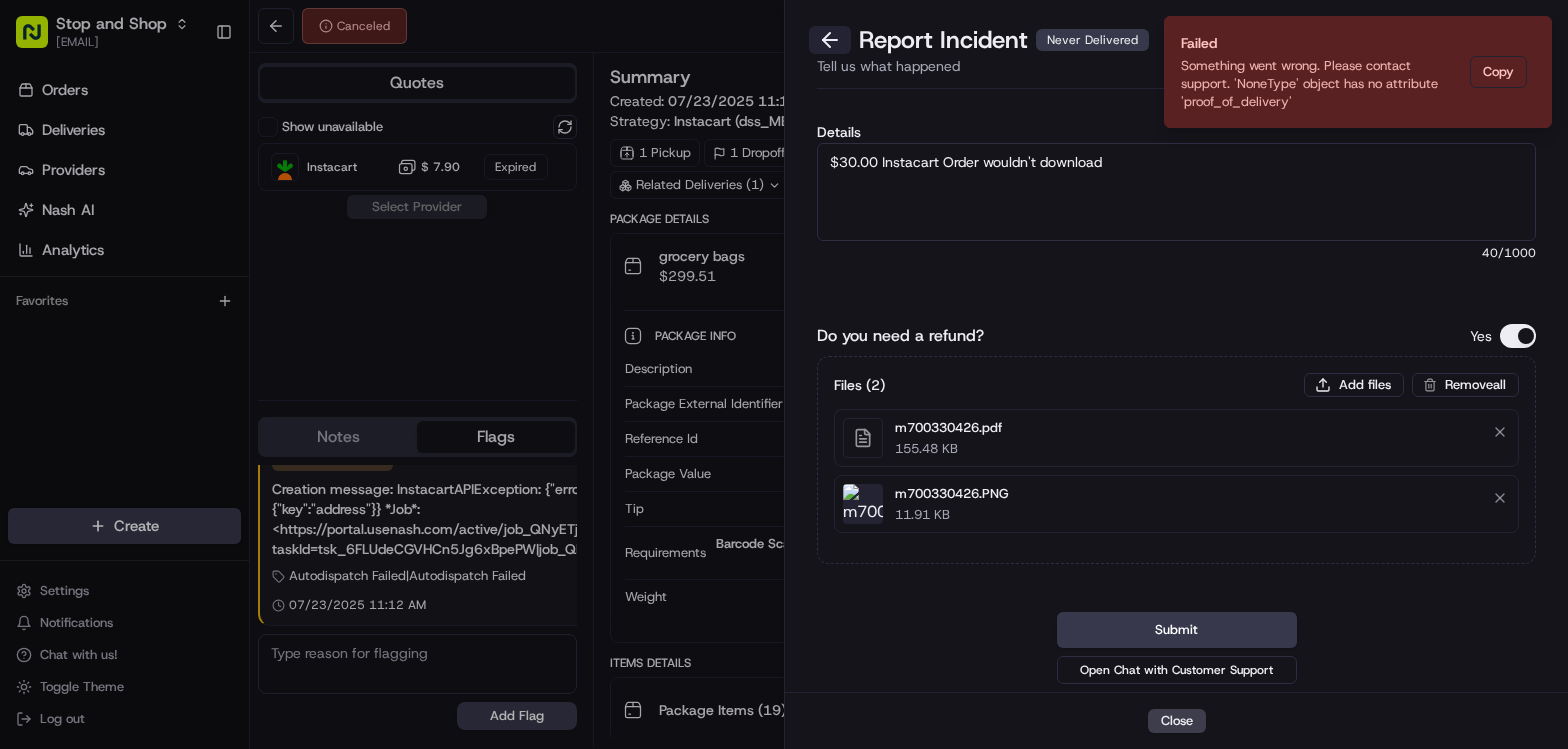 click at bounding box center [830, 40] 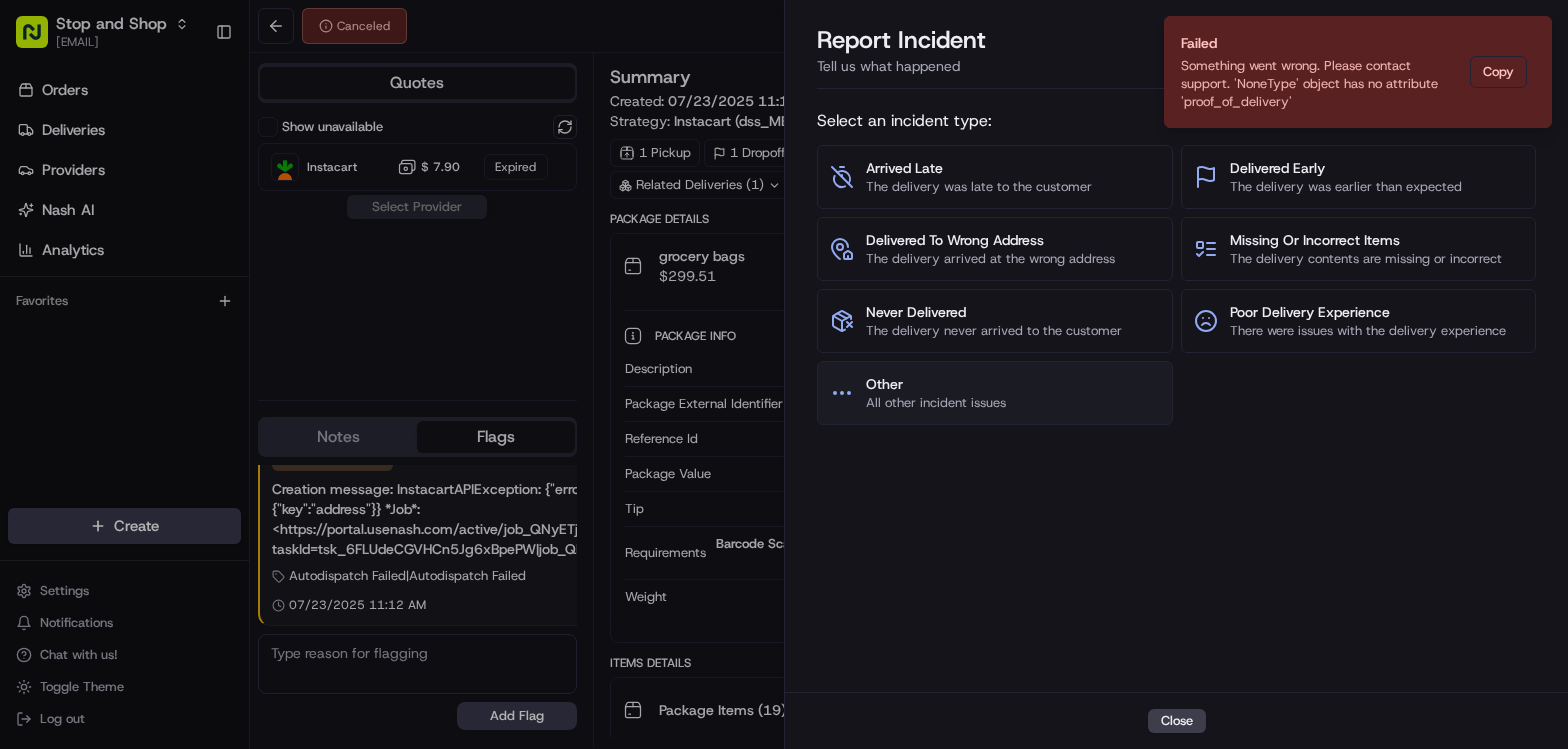 click on "Other All other incident issues" at bounding box center [995, 393] 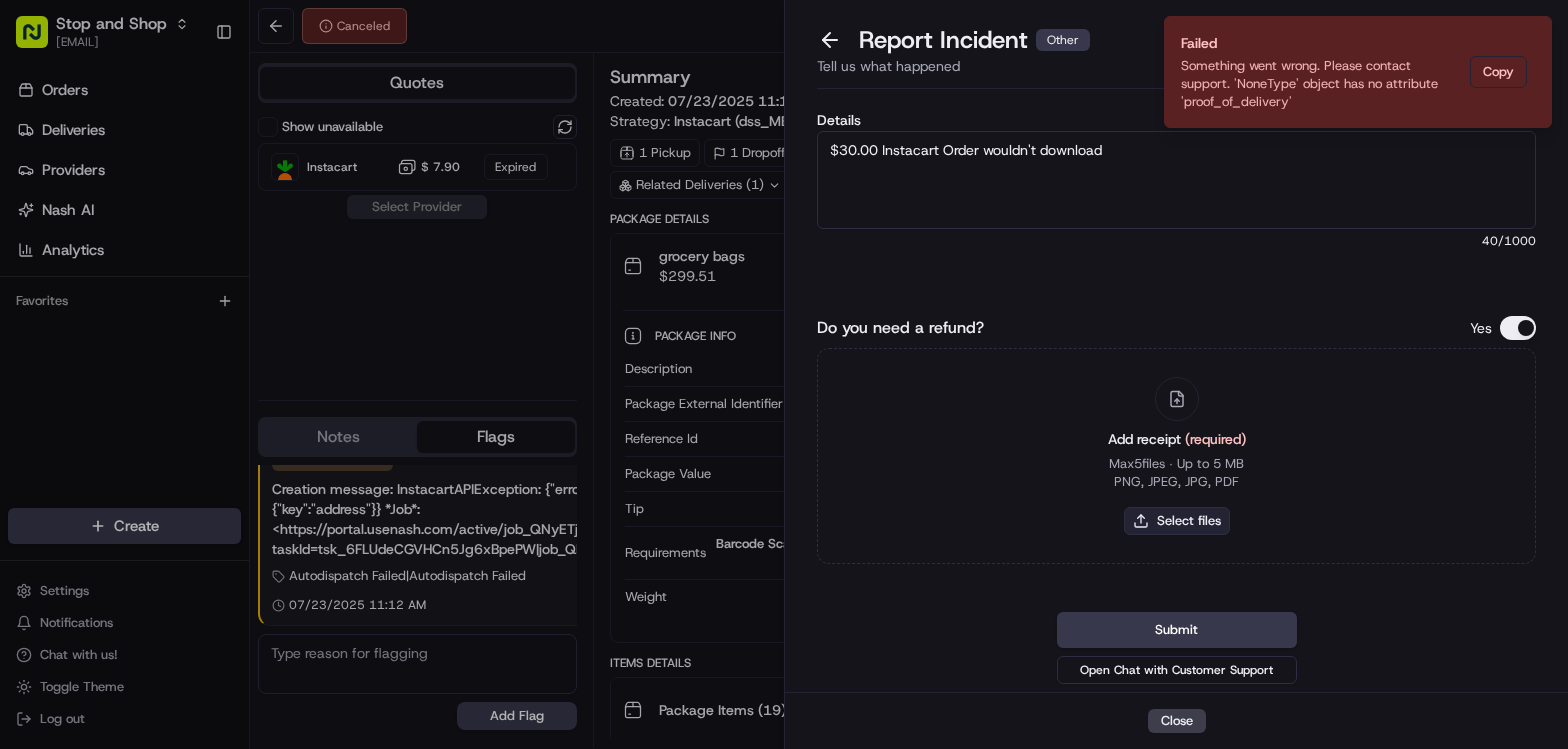 click on "Select files" at bounding box center (1177, 521) 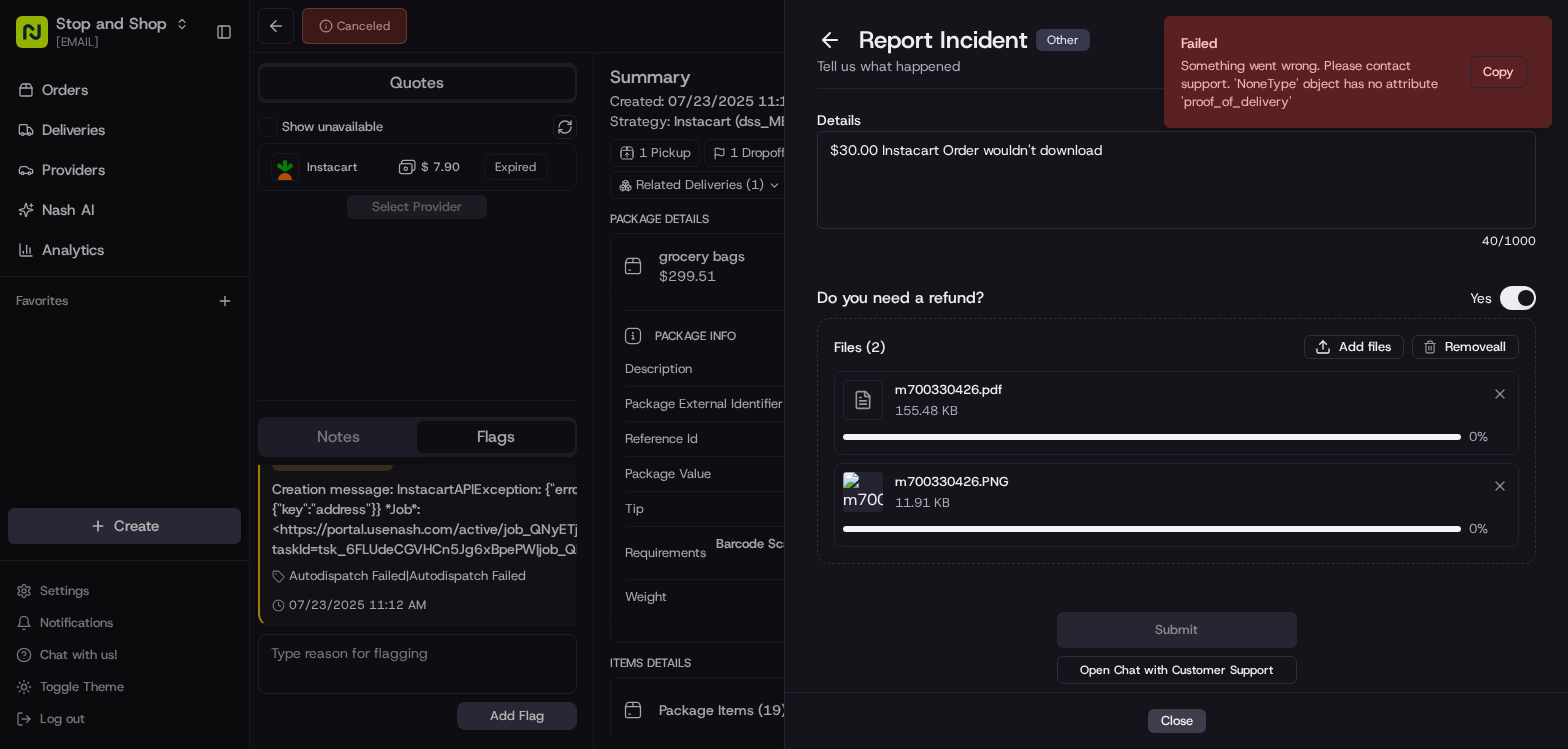 type 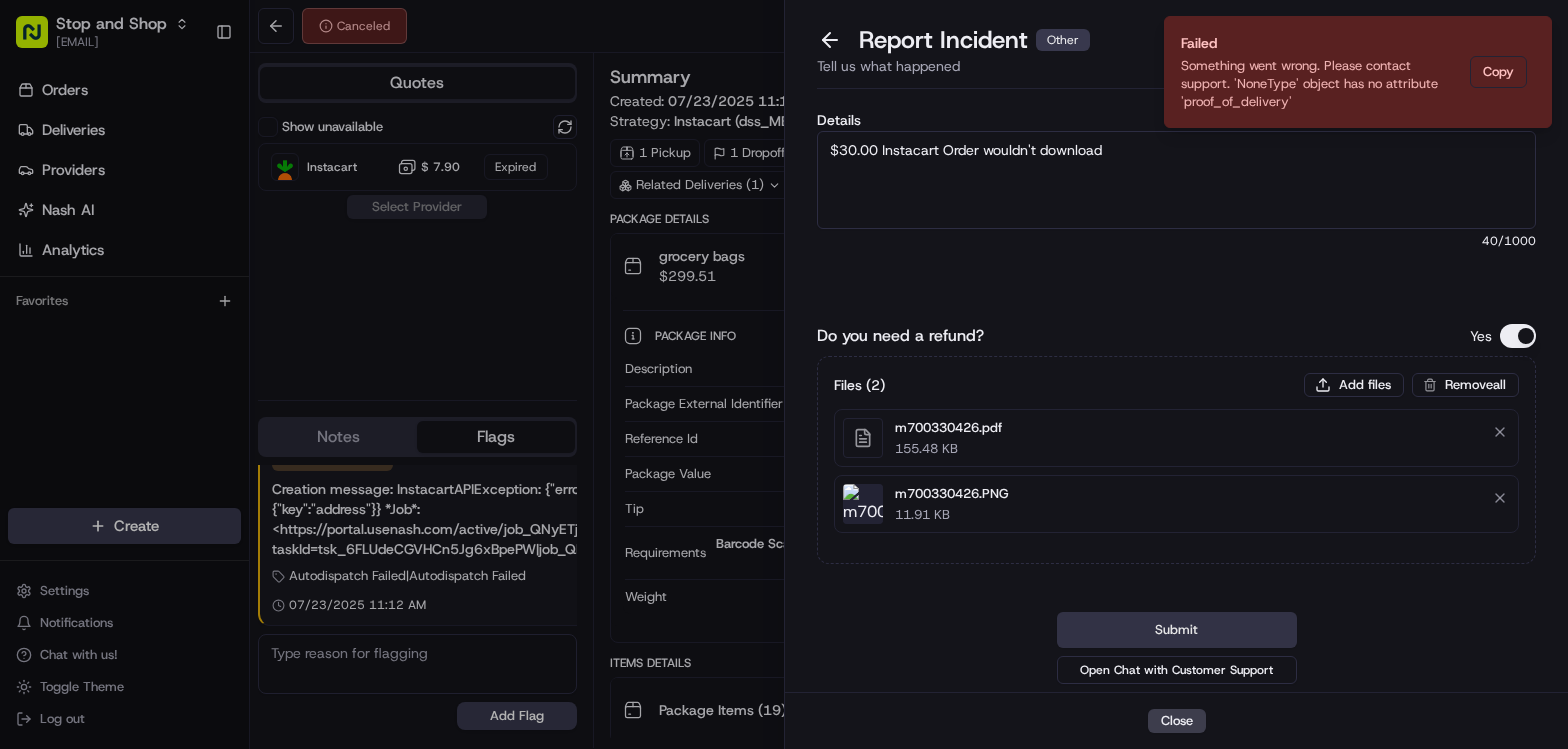 click on "Submit" at bounding box center [1177, 630] 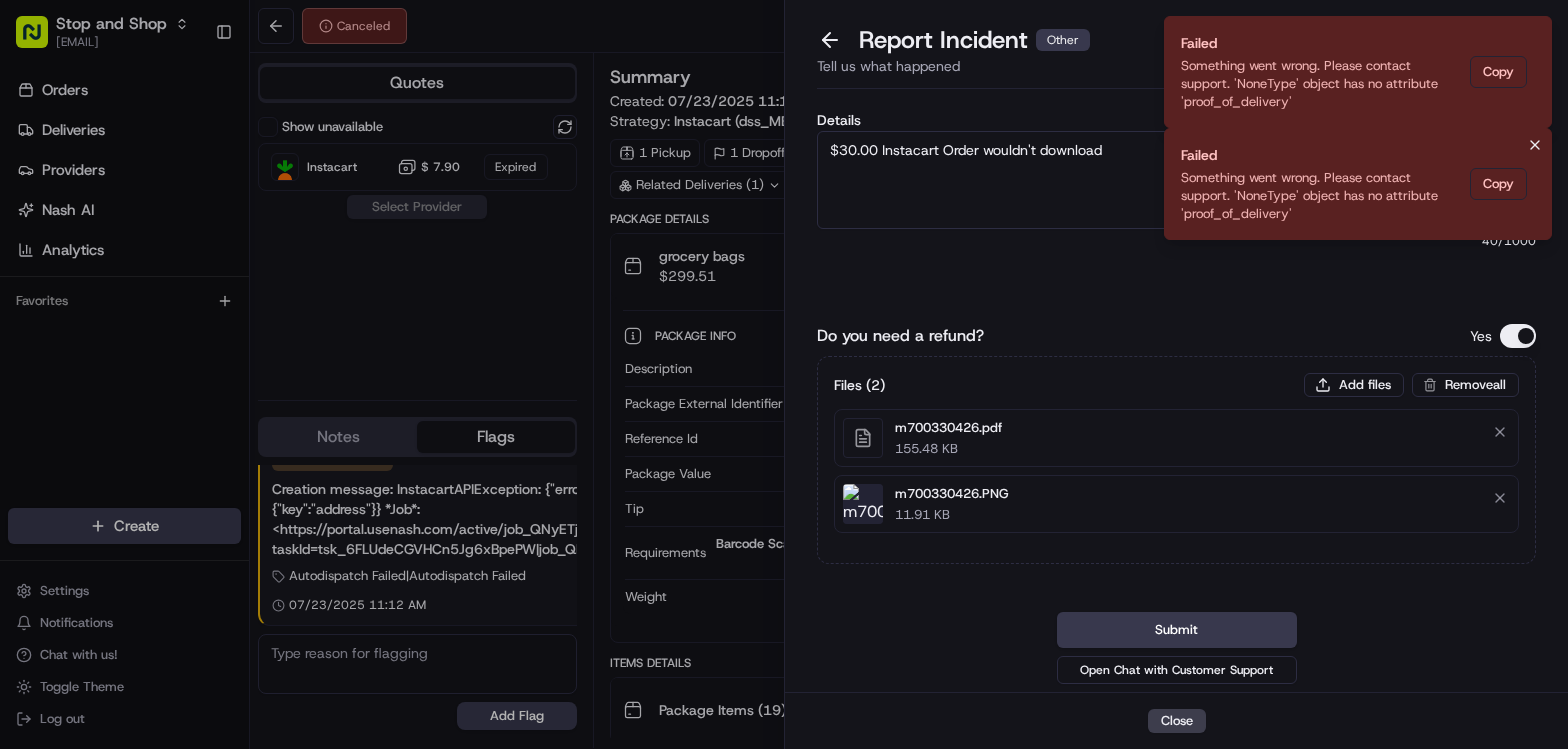 click 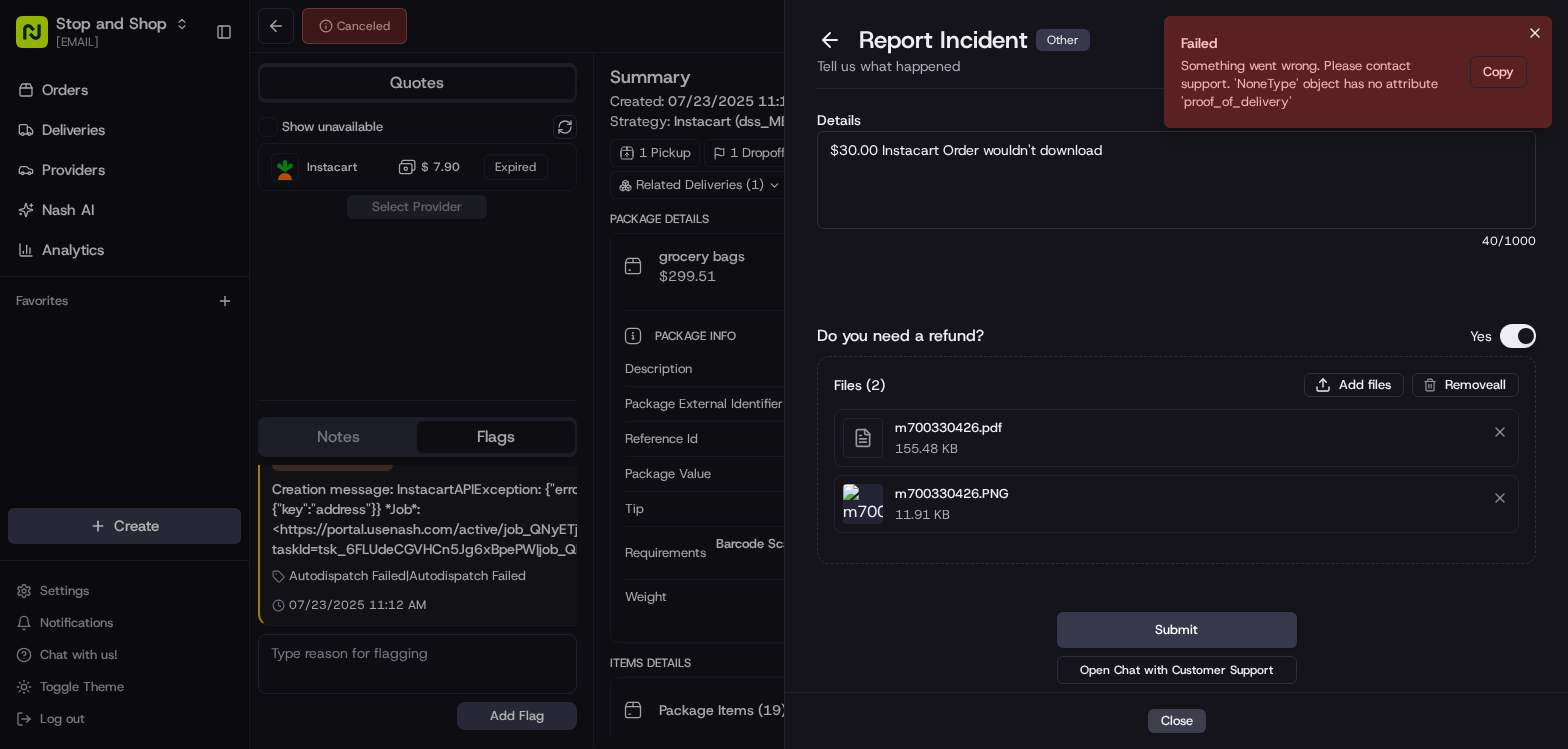 click 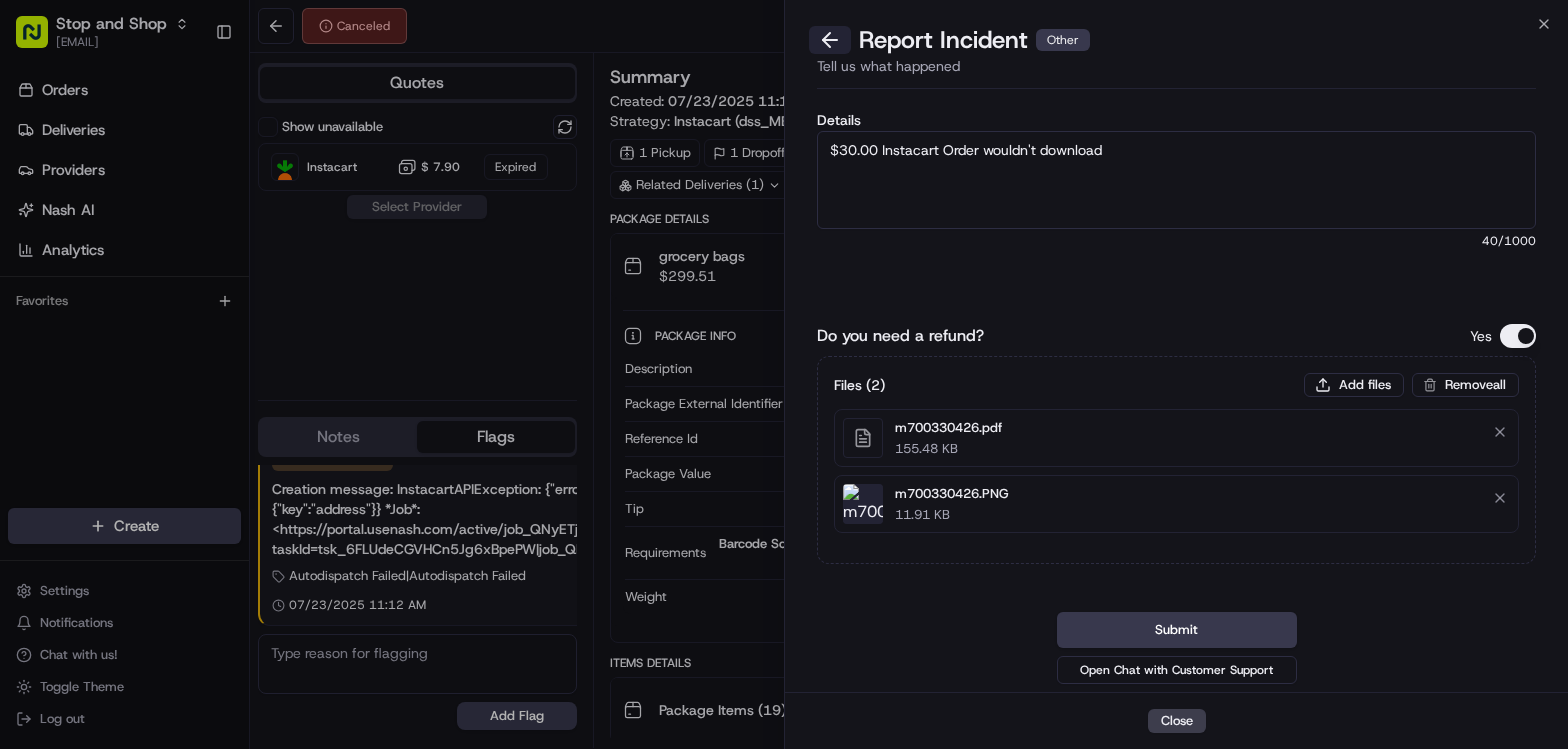 click at bounding box center (830, 40) 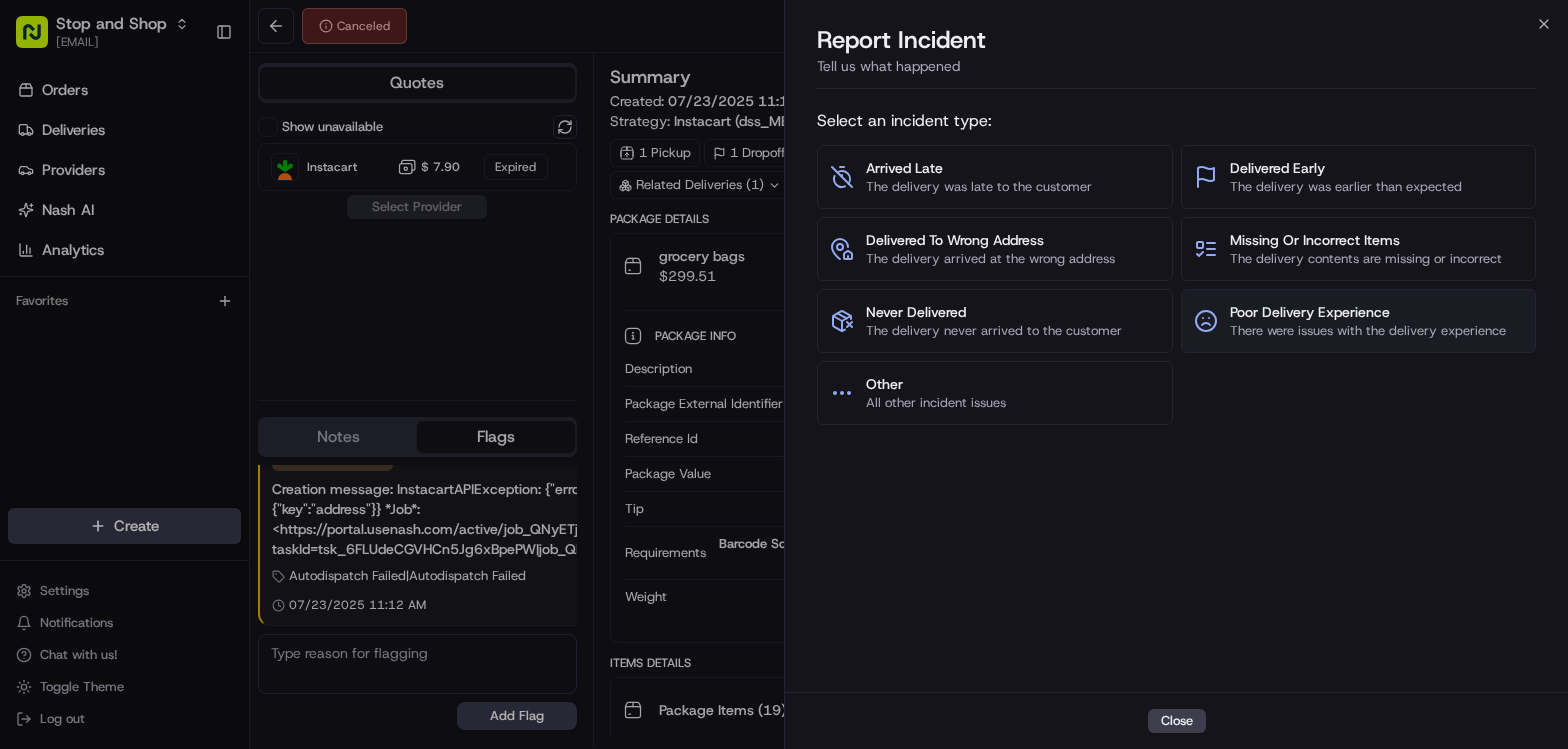 click on "There were issues with the delivery experience" at bounding box center [1368, 331] 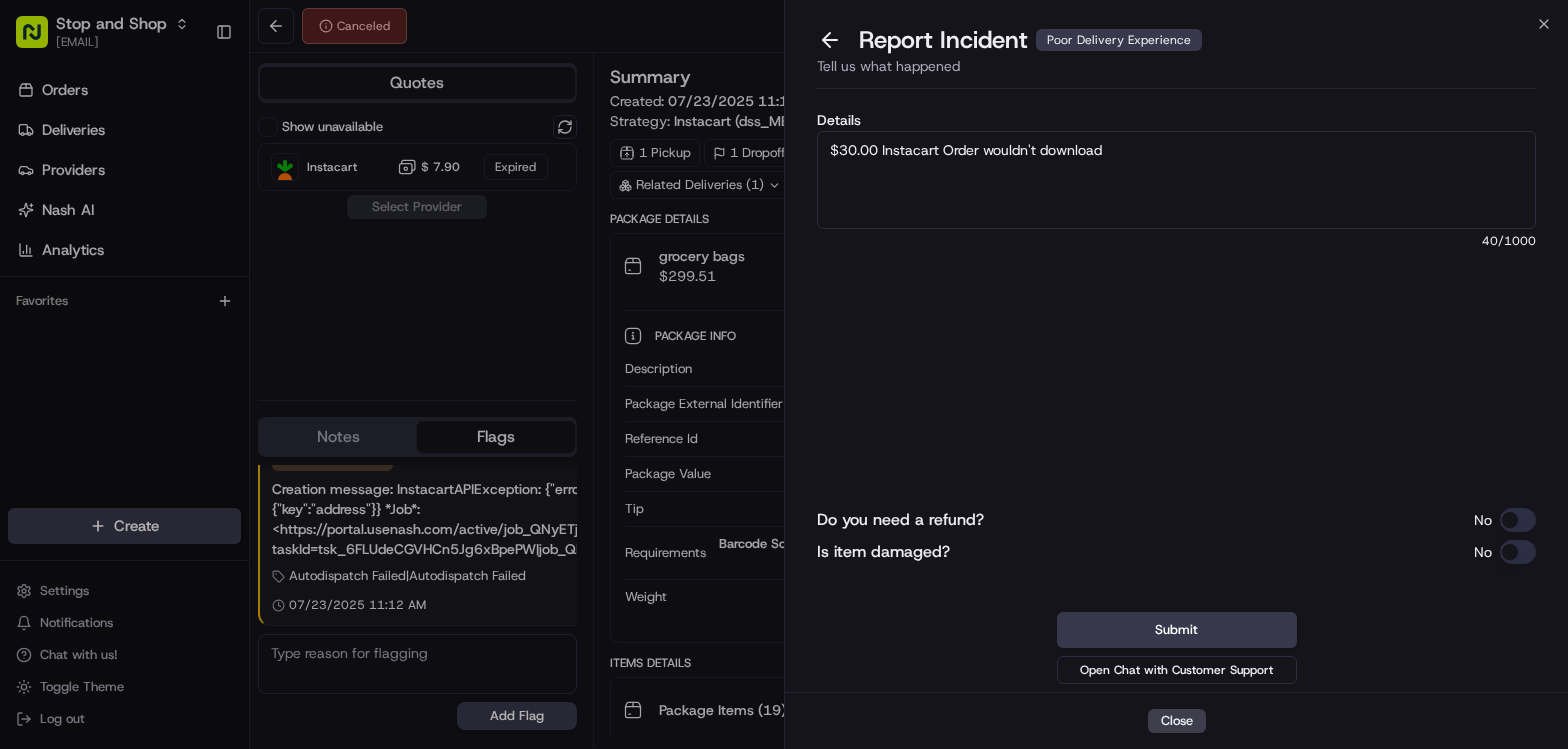 click on "Do you need a refund?" at bounding box center [1518, 520] 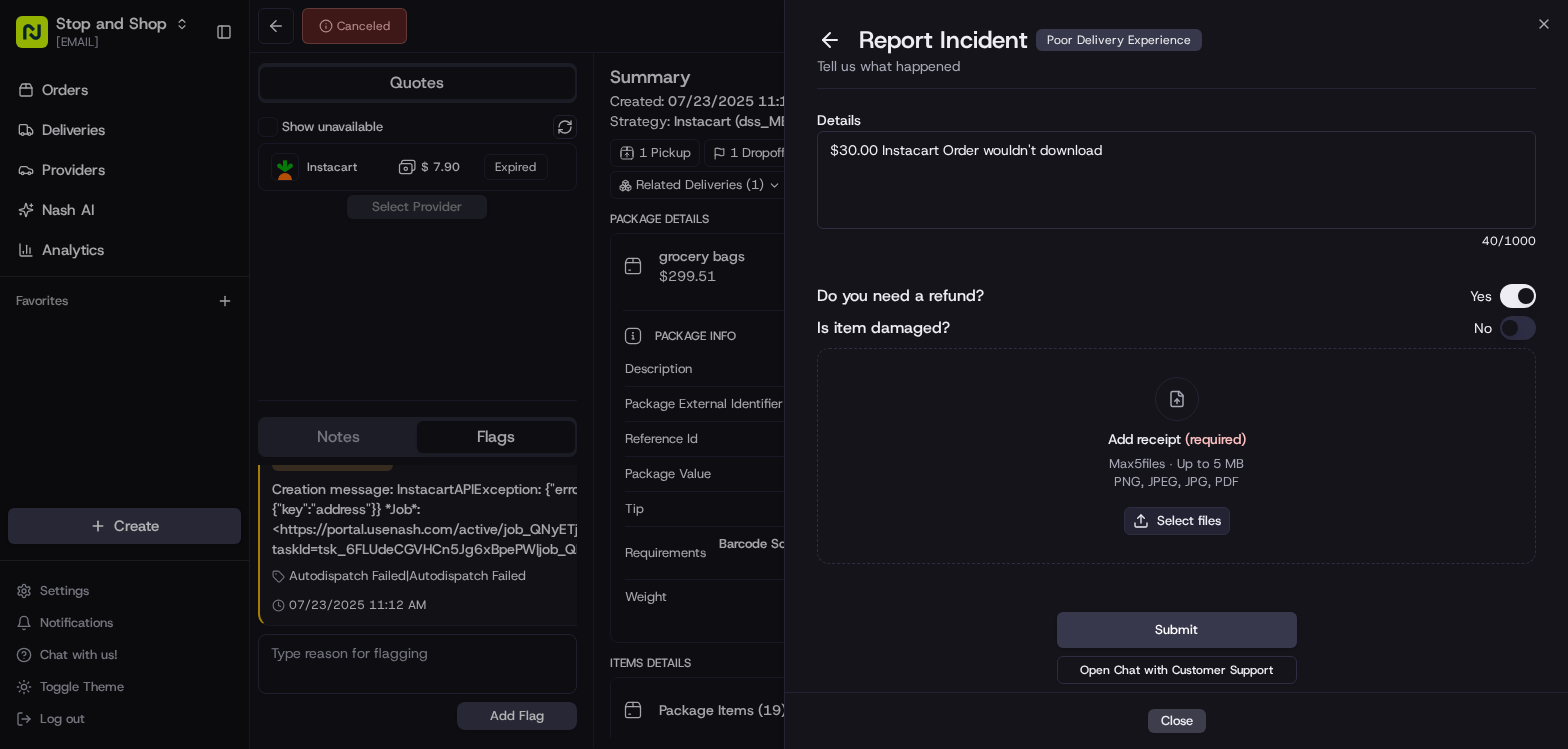 click on "Select files" at bounding box center (1177, 521) 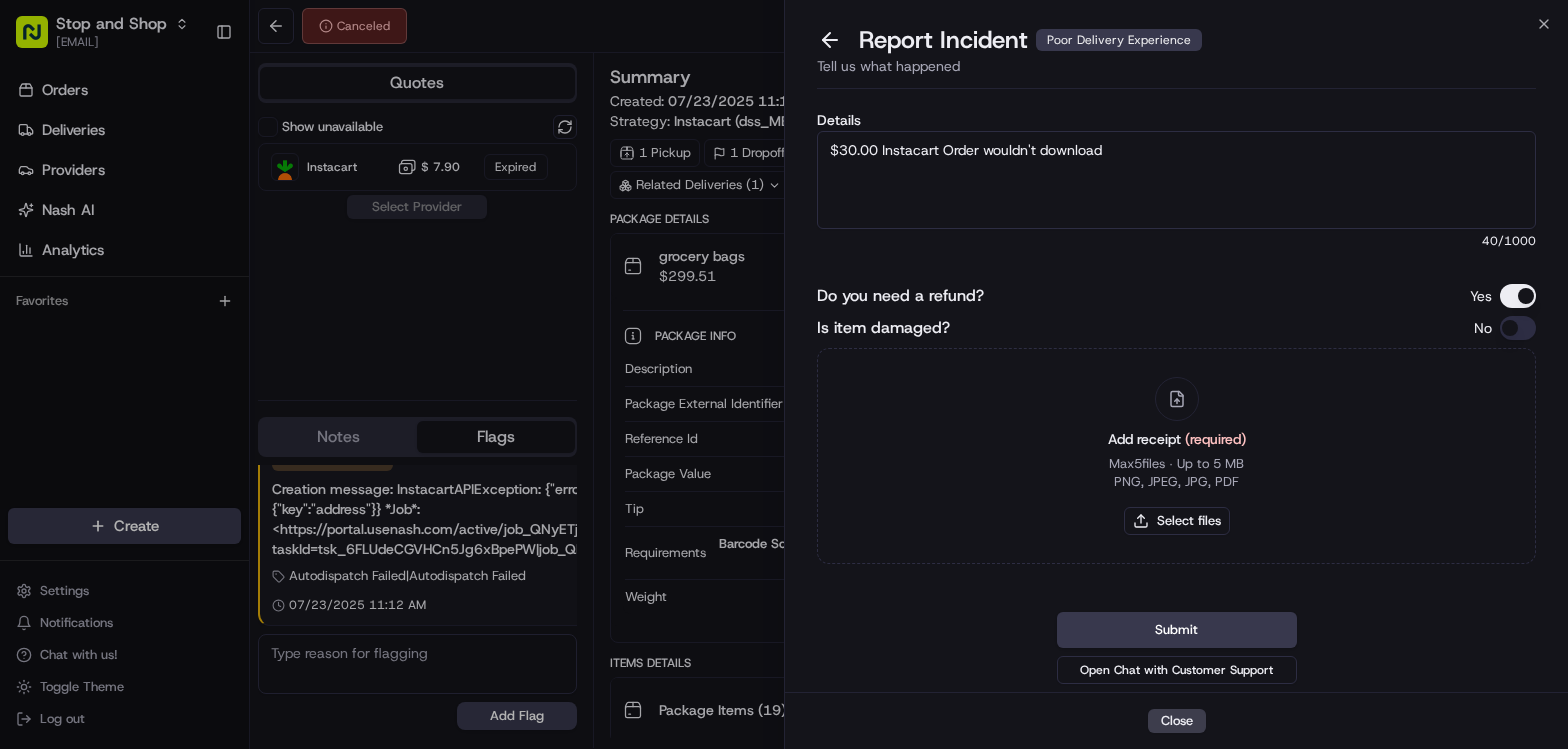 type 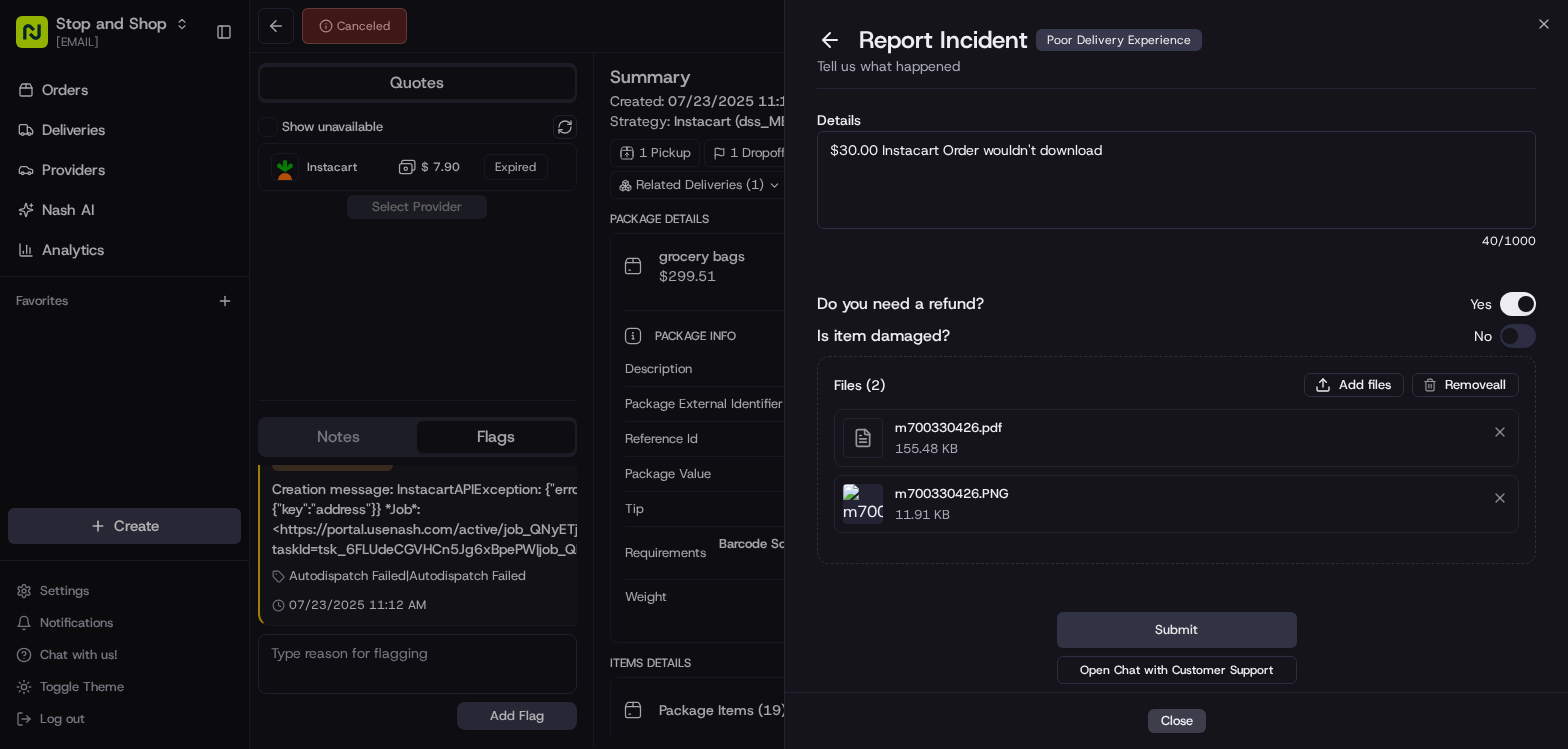 click on "Submit" at bounding box center (1177, 630) 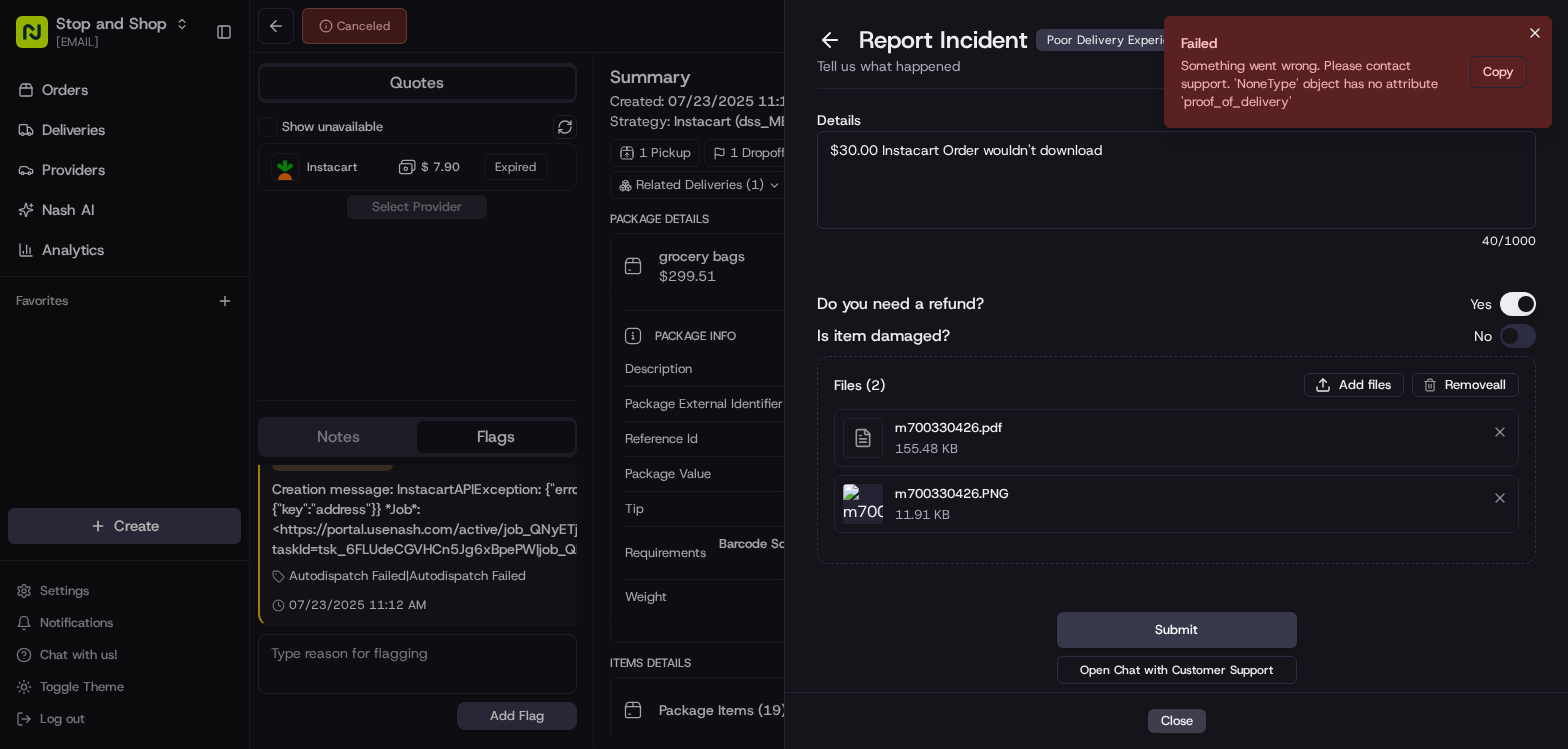 click 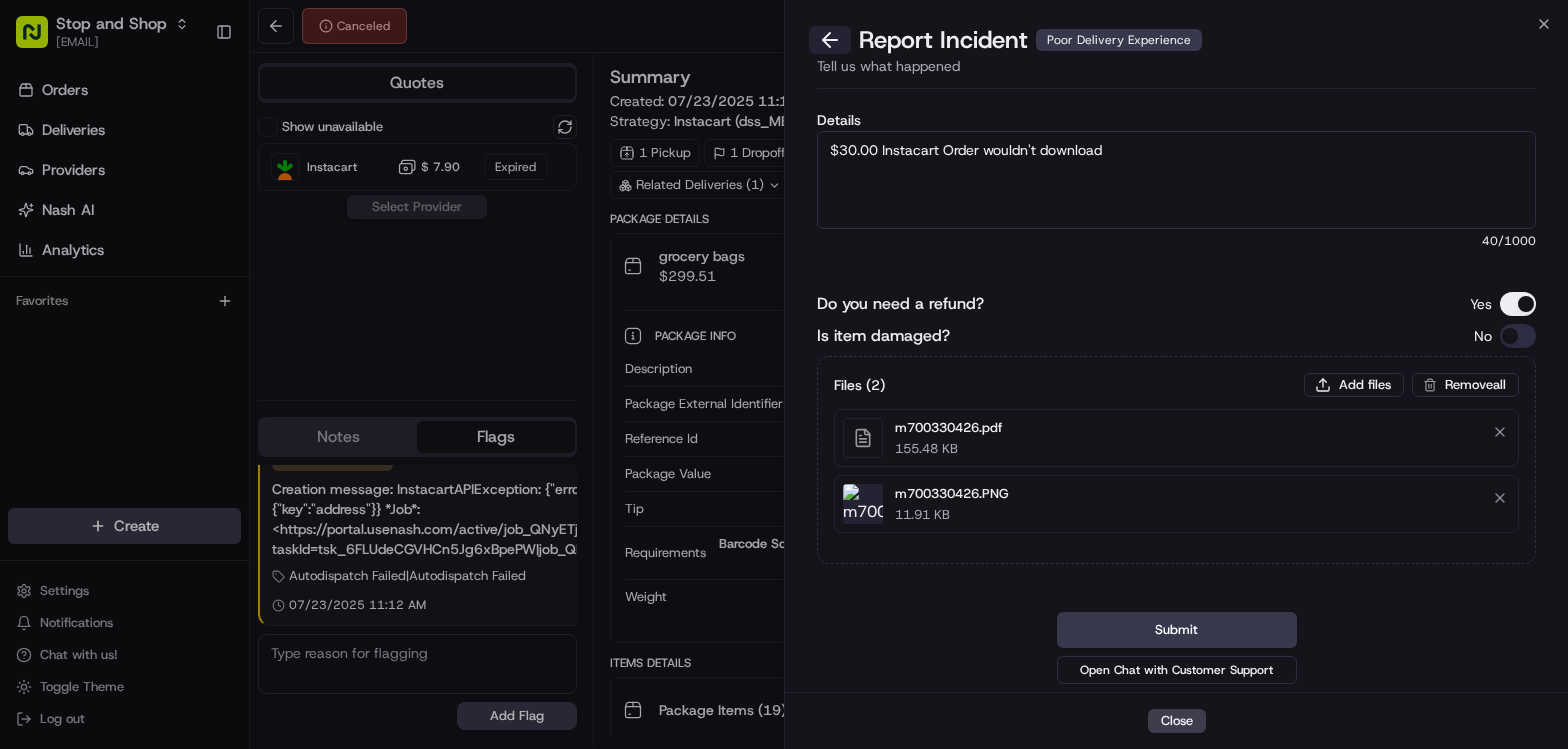 click at bounding box center (830, 40) 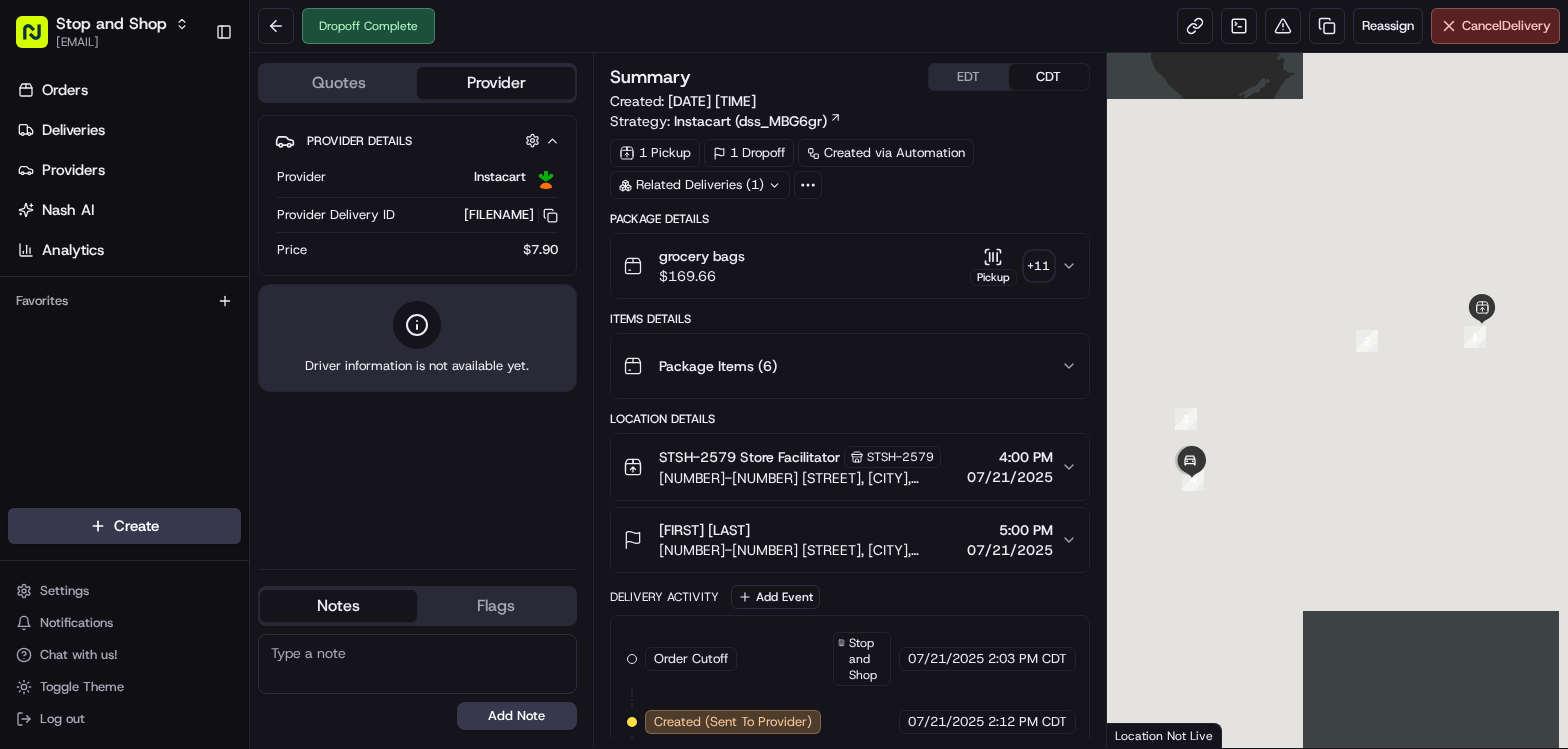 scroll, scrollTop: 0, scrollLeft: 0, axis: both 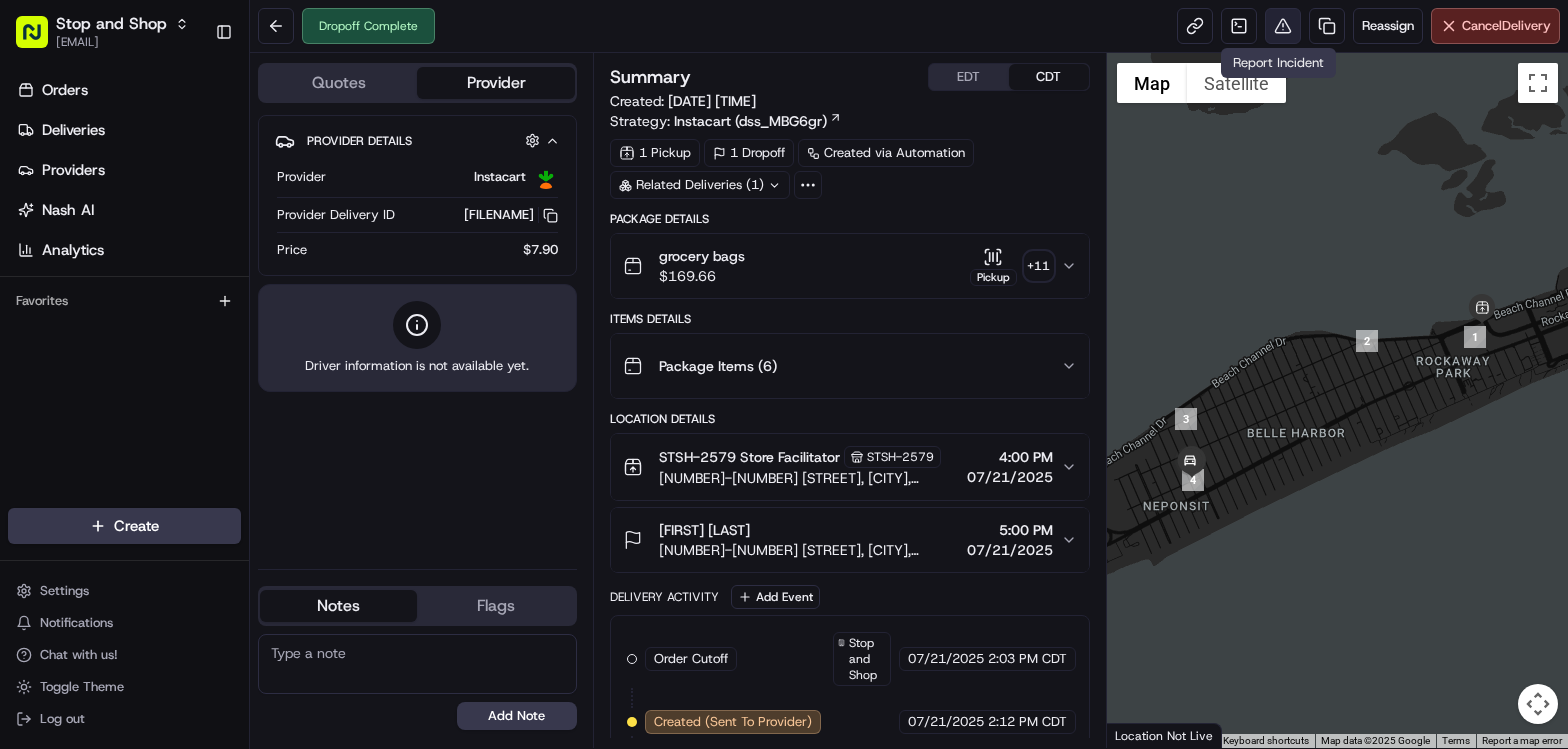 click at bounding box center [1283, 26] 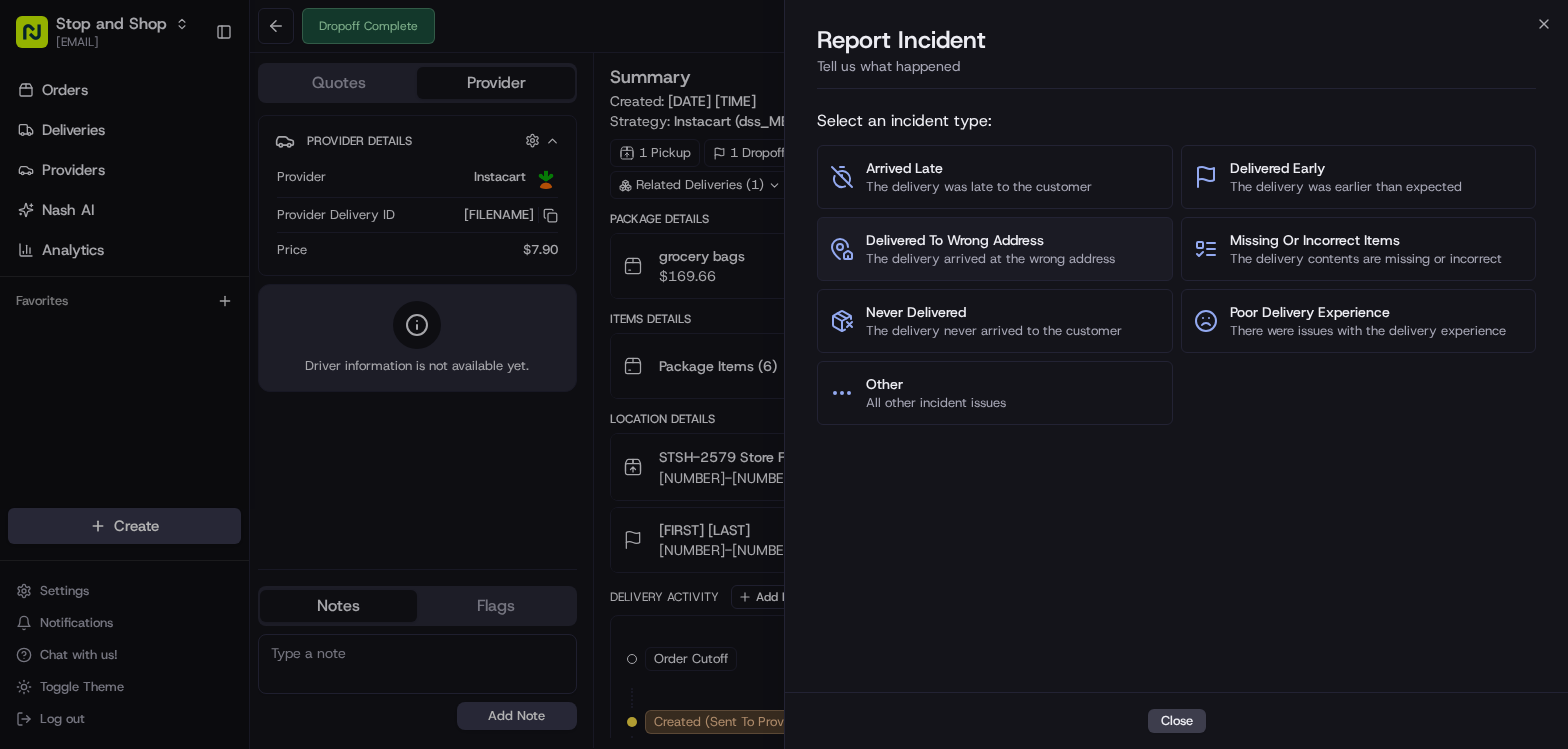 click on "The delivery arrived at the wrong address" at bounding box center [990, 259] 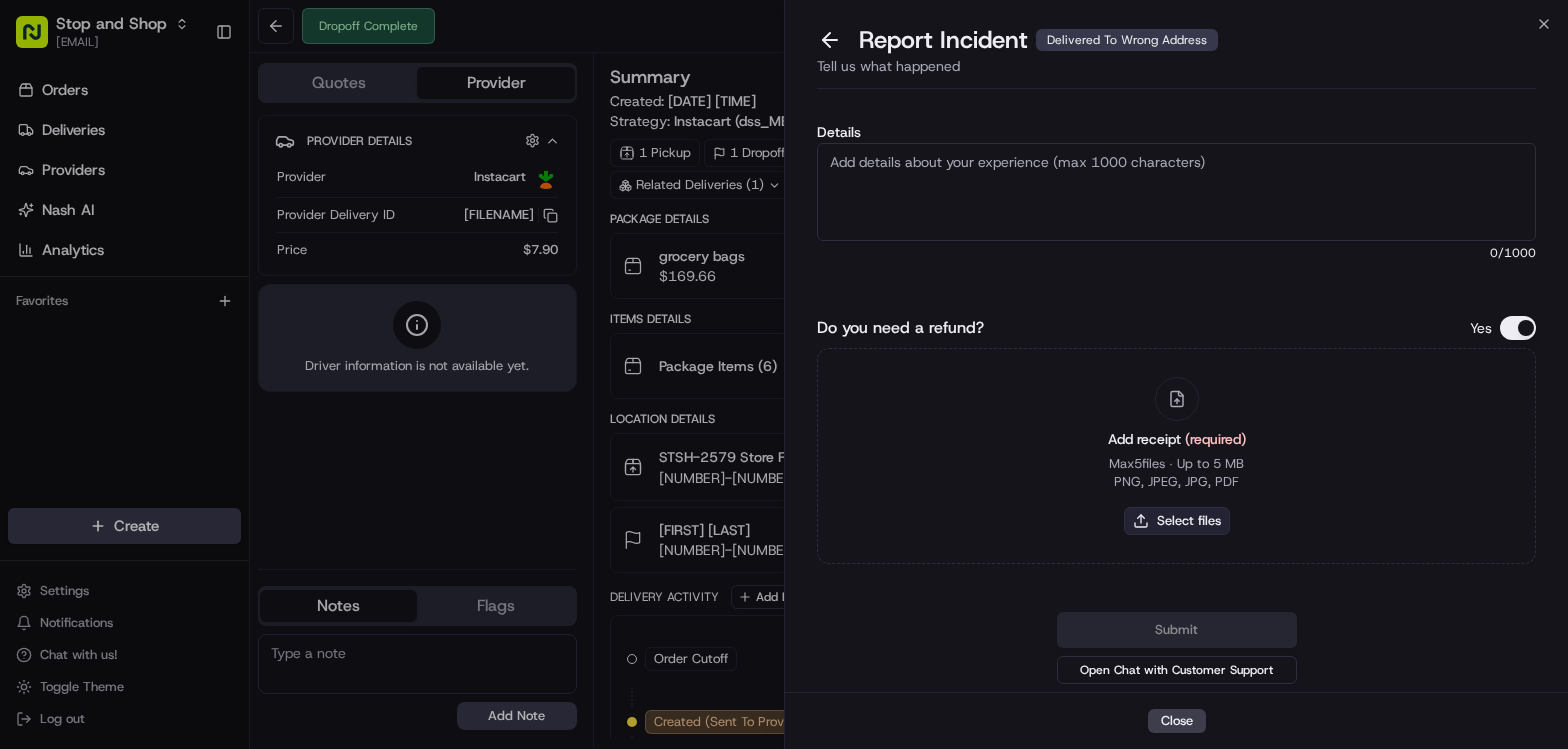 click on "Select files" at bounding box center [1177, 521] 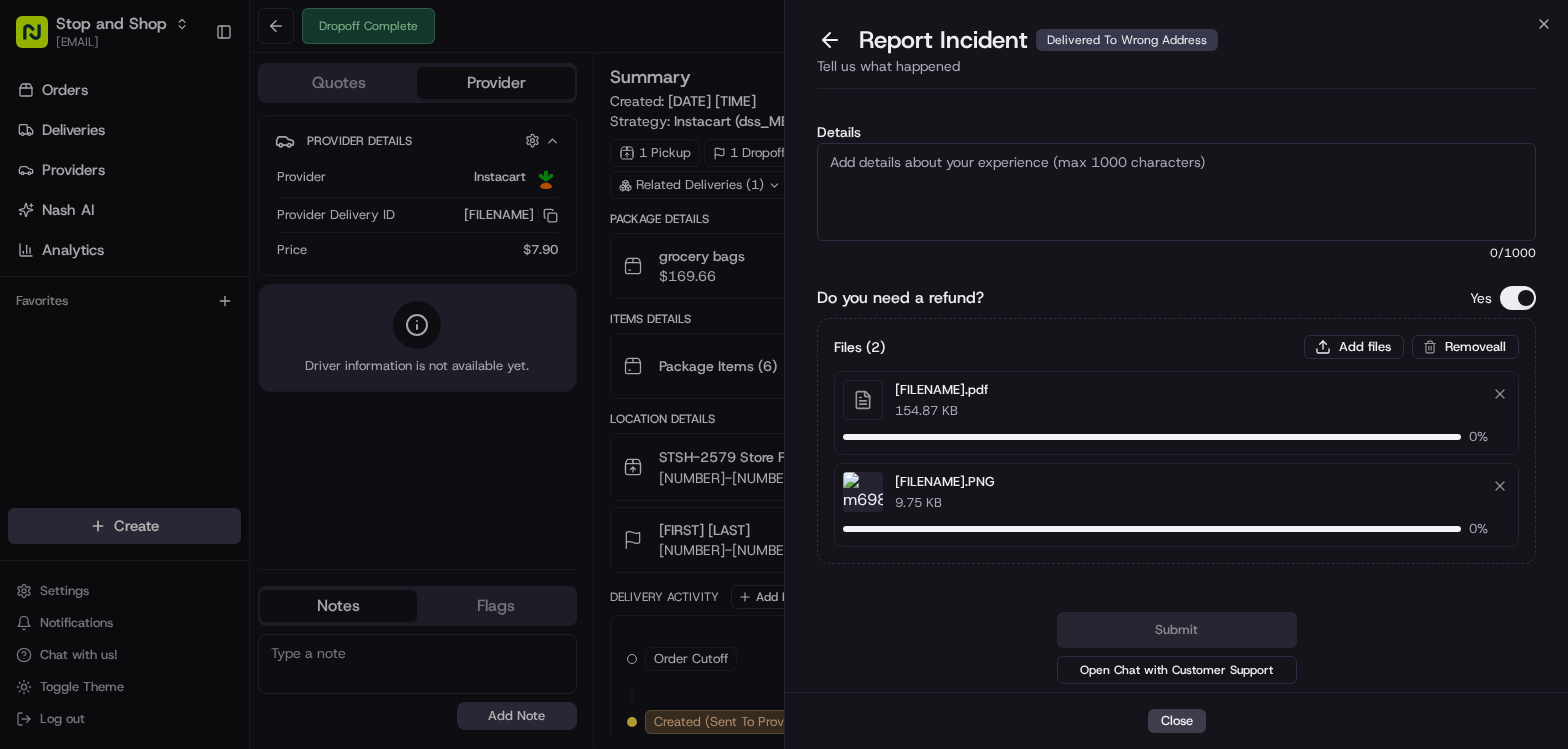 type 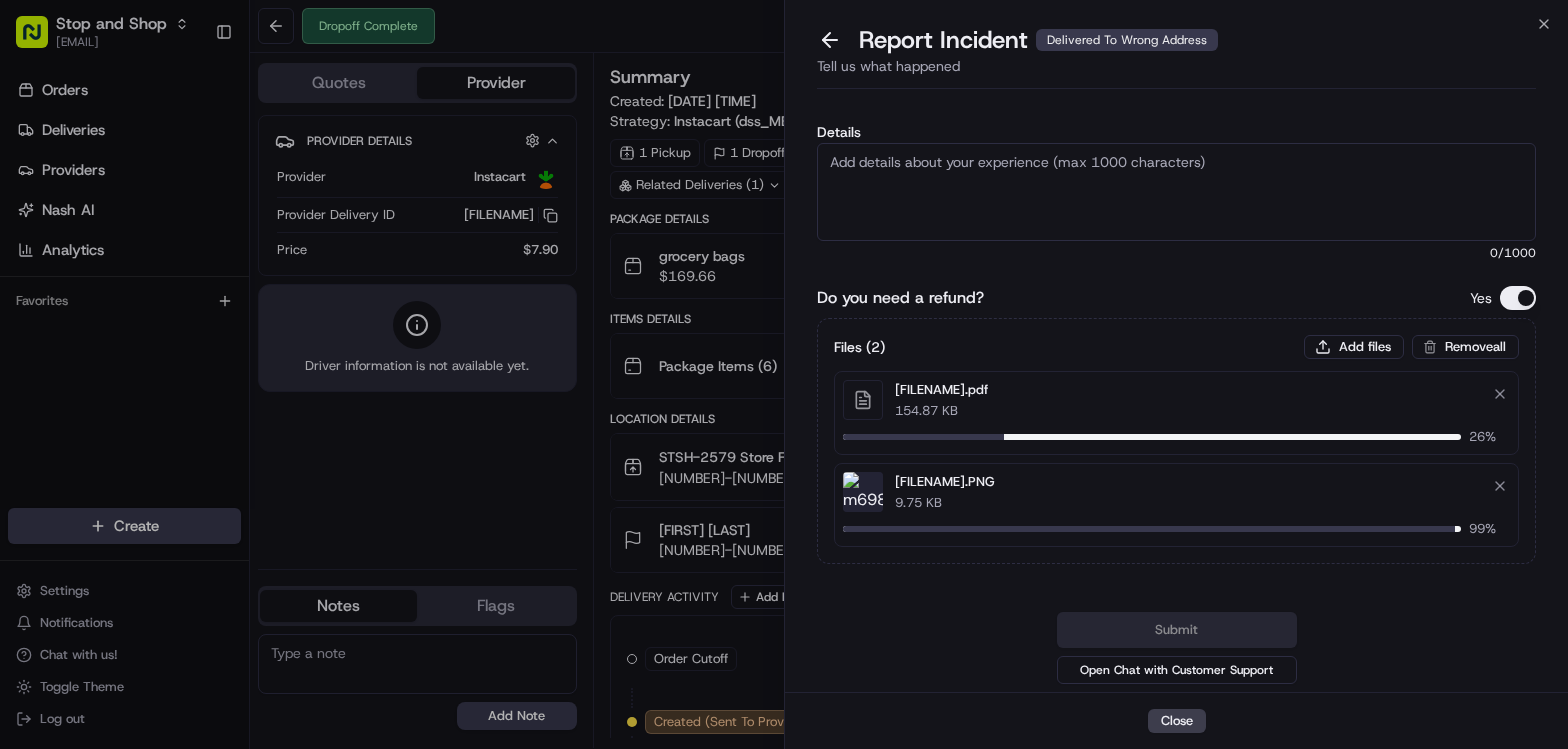 click on "Details" at bounding box center (1176, 192) 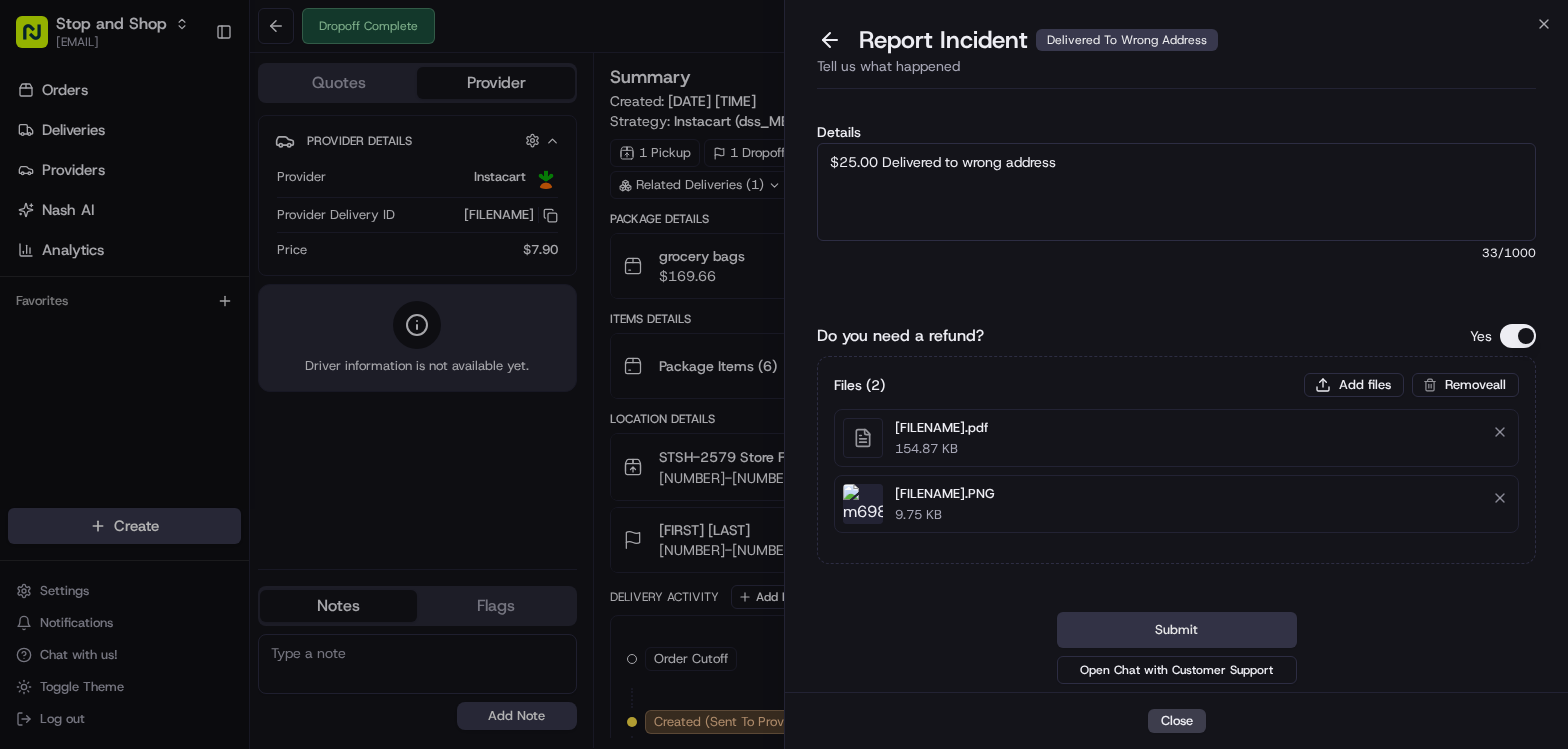type on "$25.00 Delivered to wrong address" 